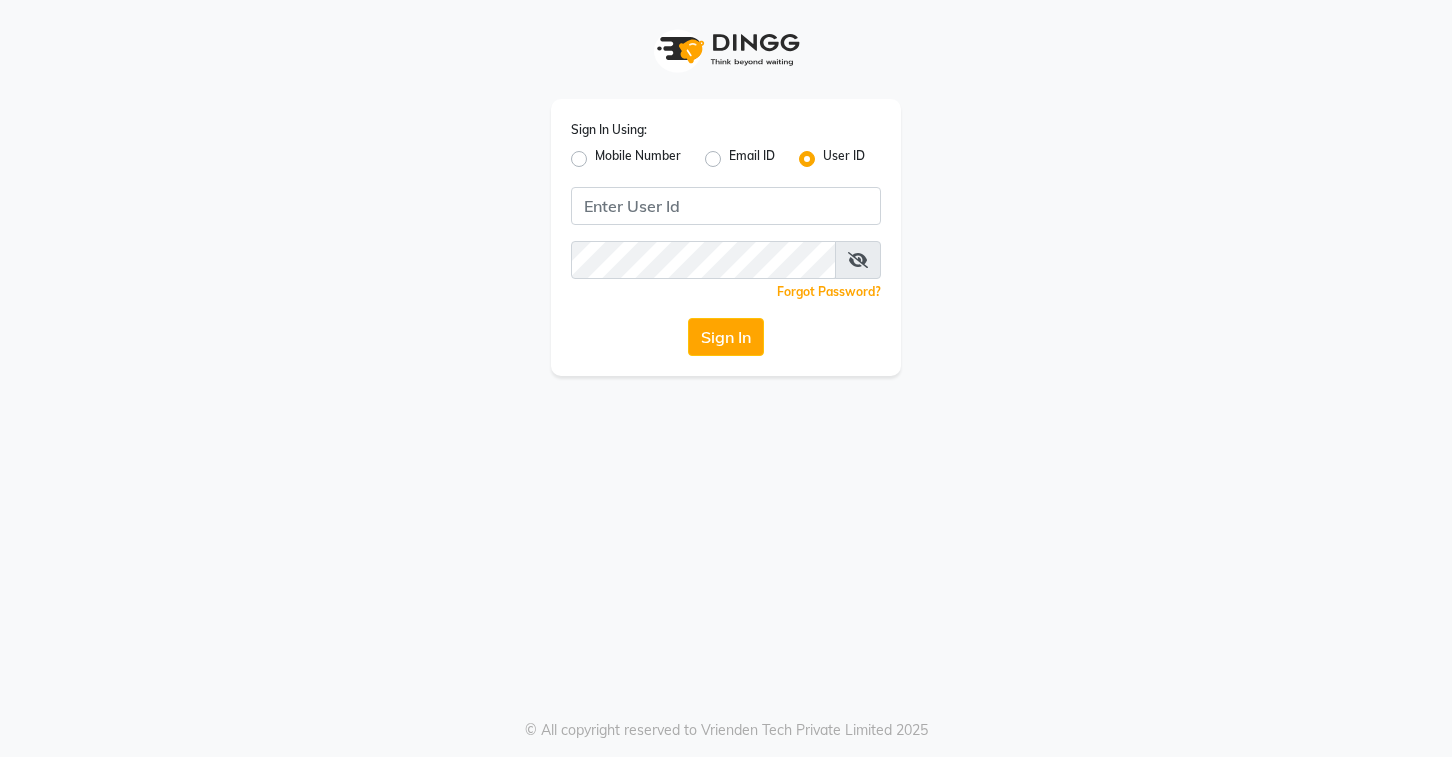 scroll, scrollTop: 0, scrollLeft: 0, axis: both 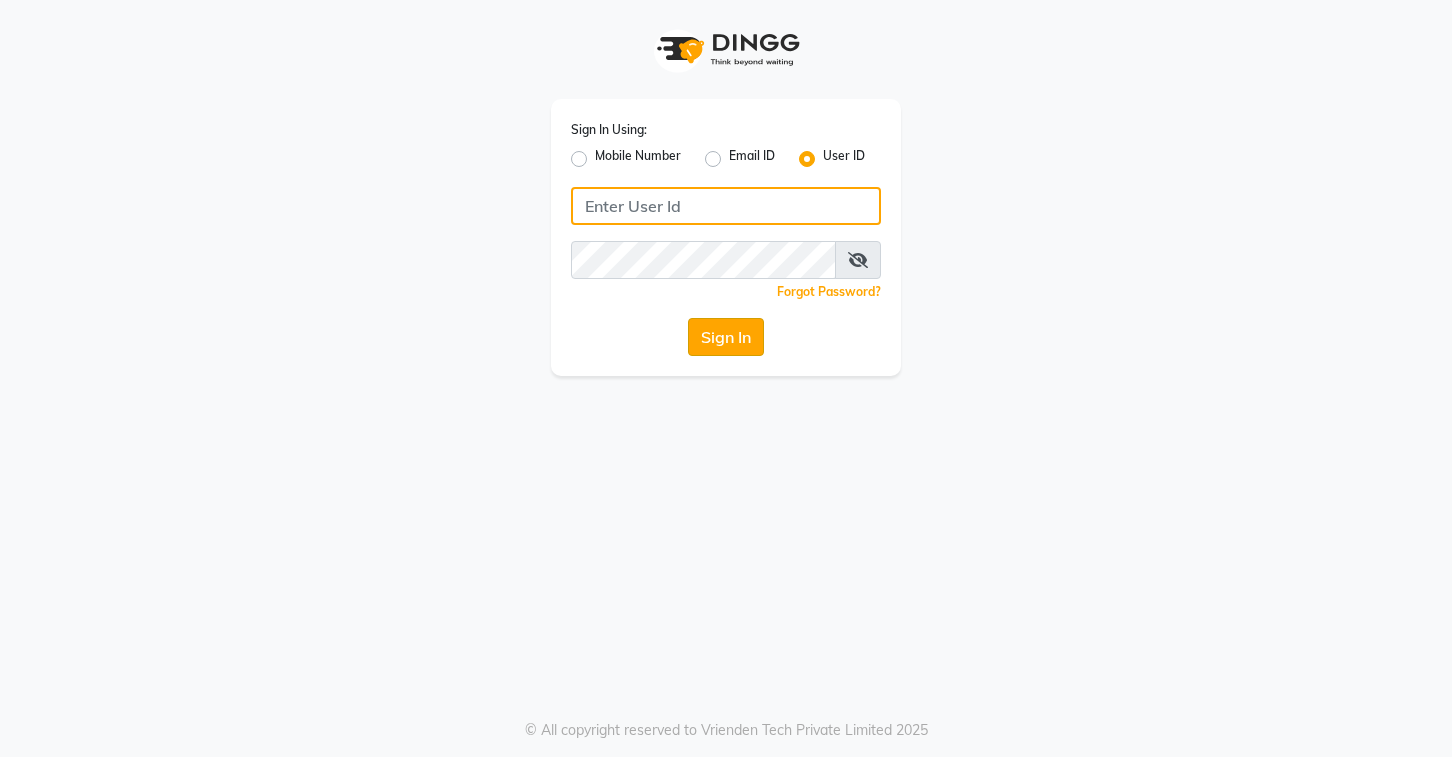 type on "stylettesalon" 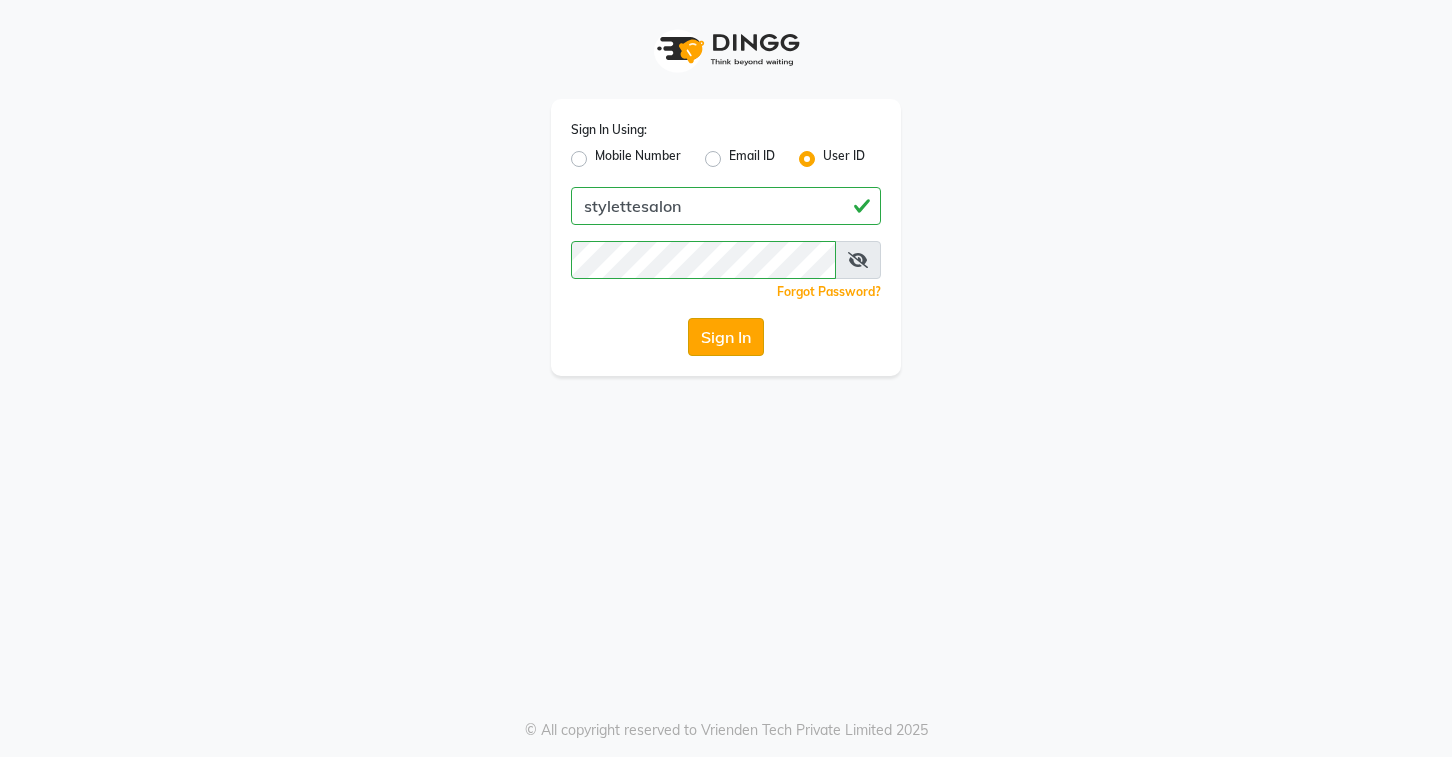click on "Sign In" 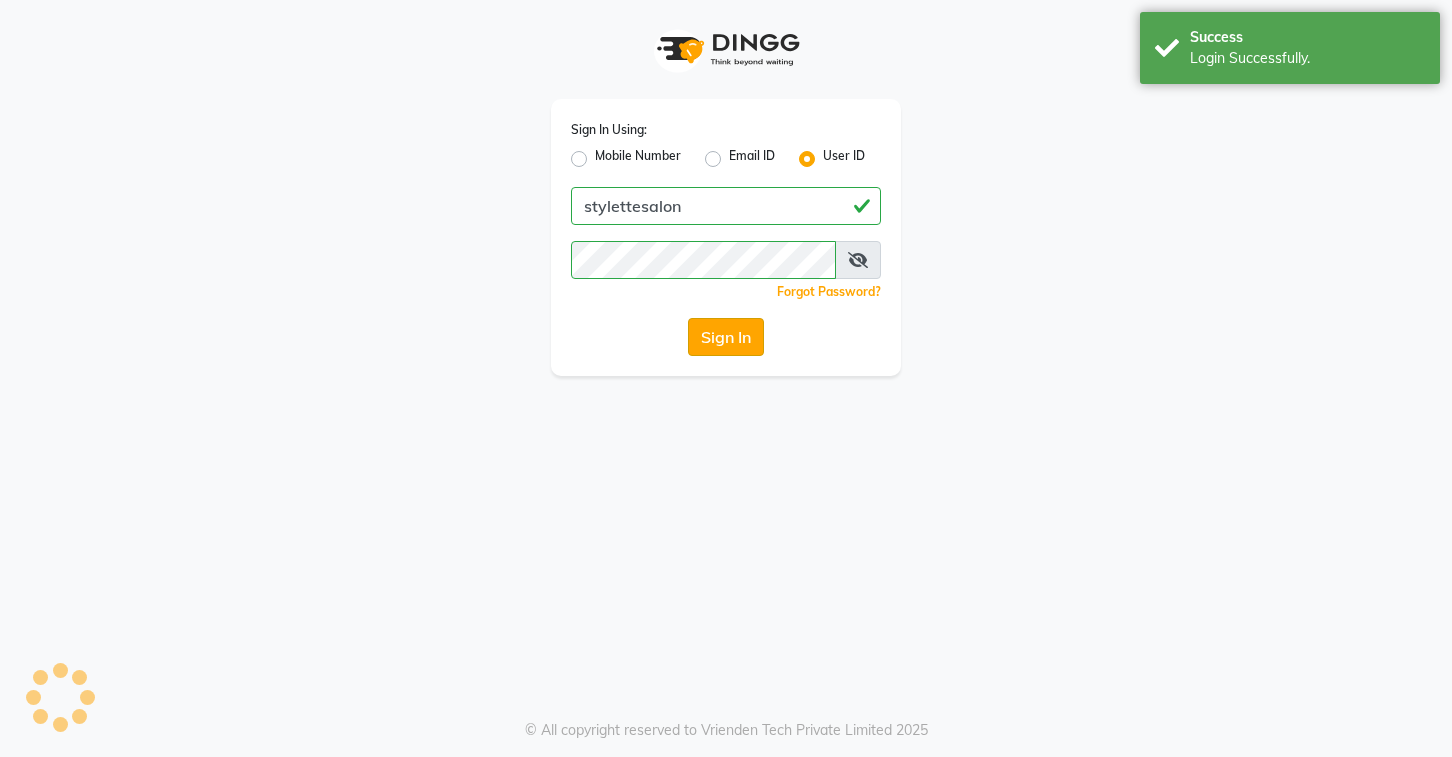 select 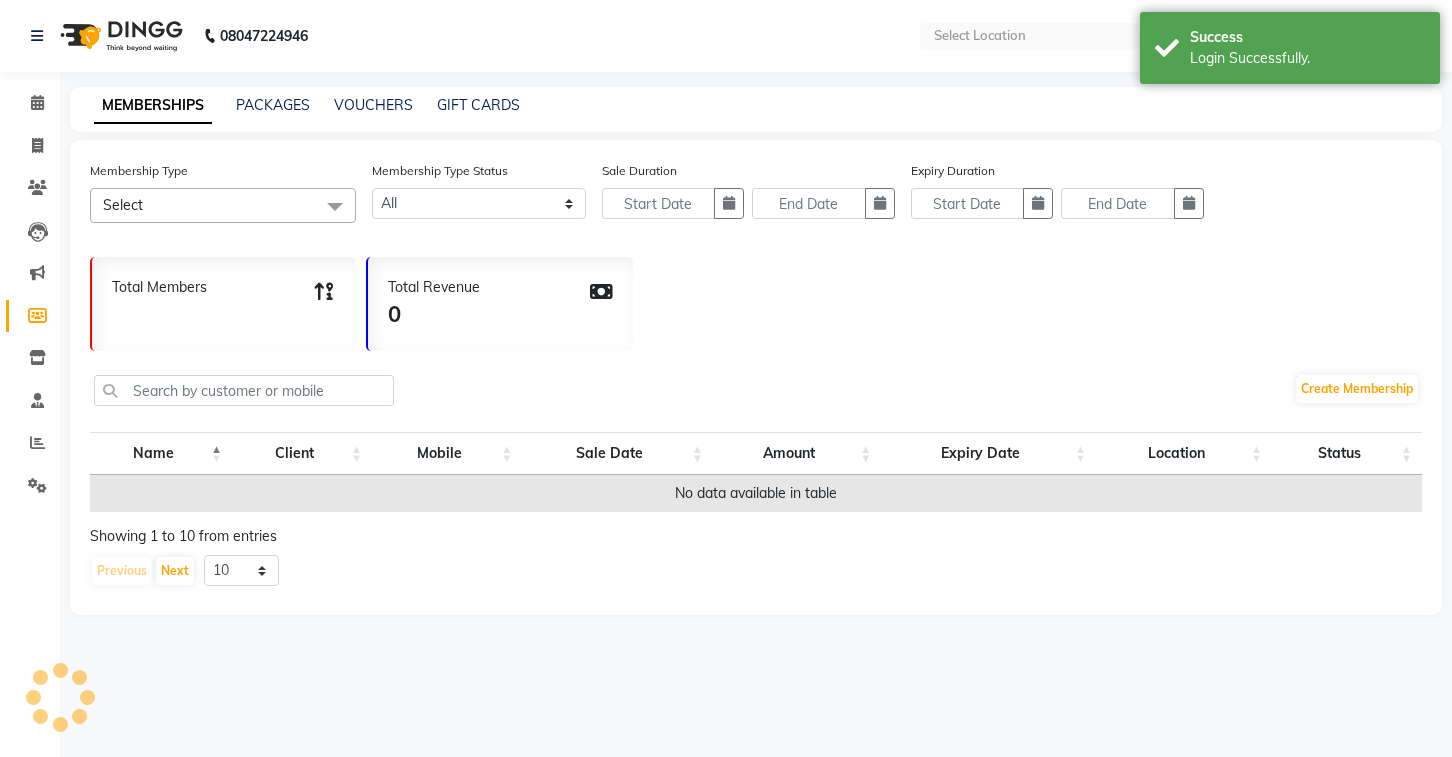 select on "en" 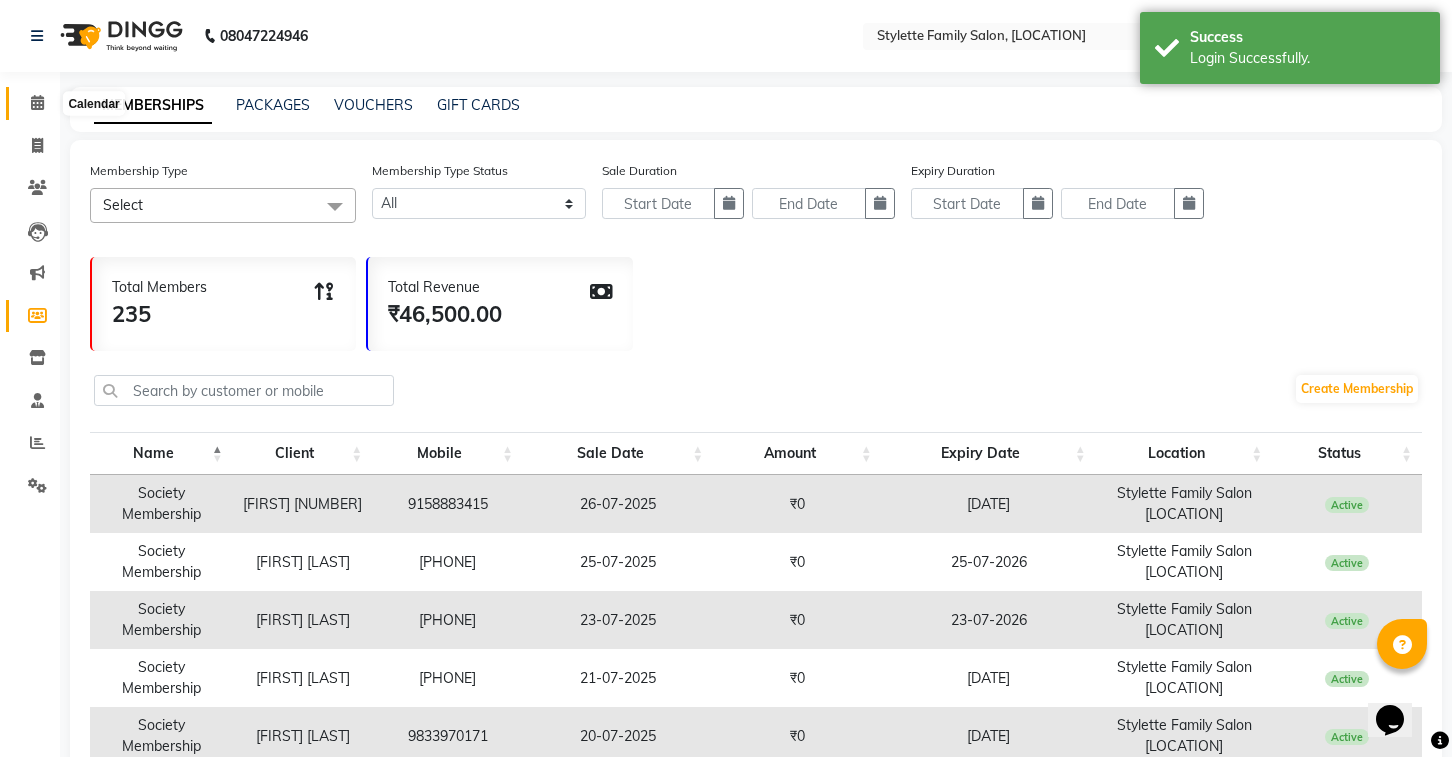 scroll, scrollTop: 0, scrollLeft: 0, axis: both 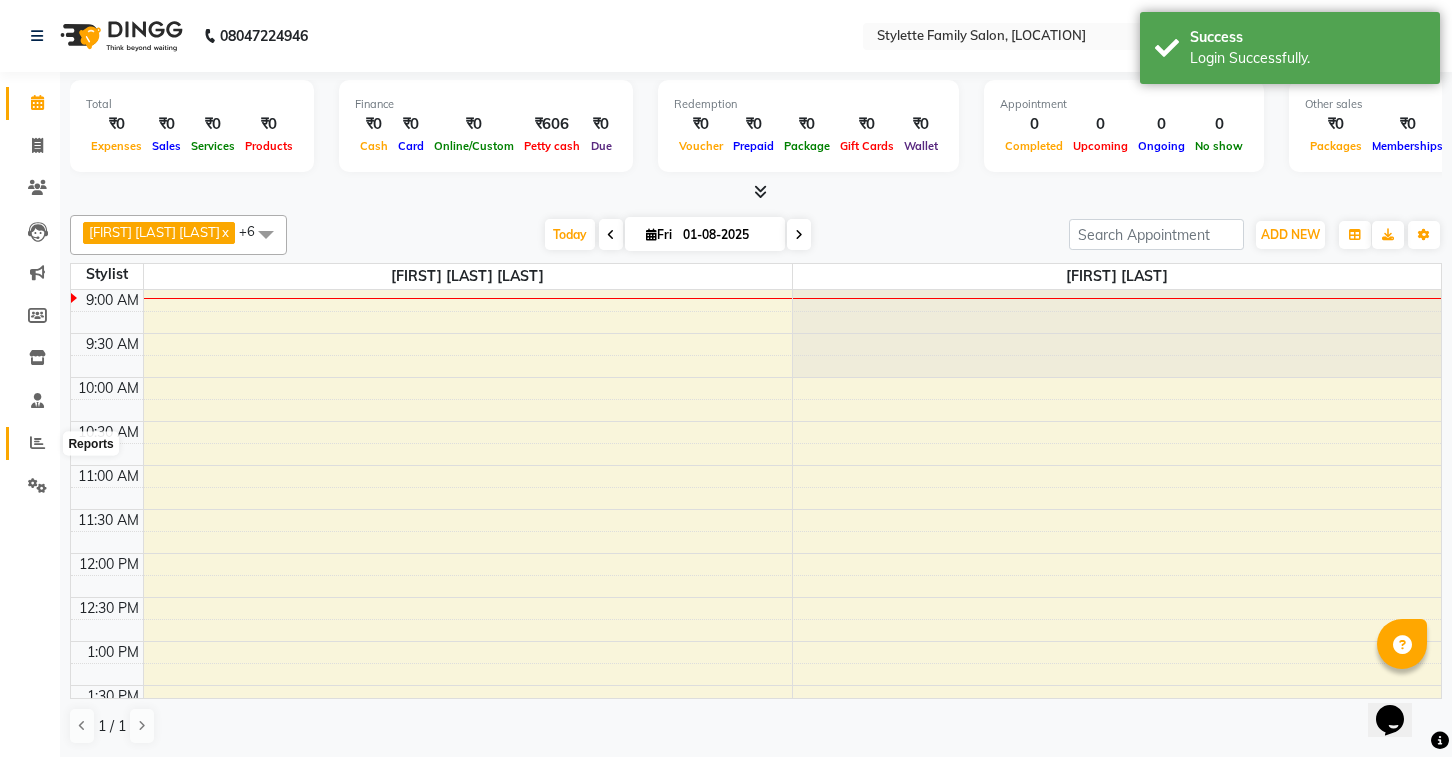 click 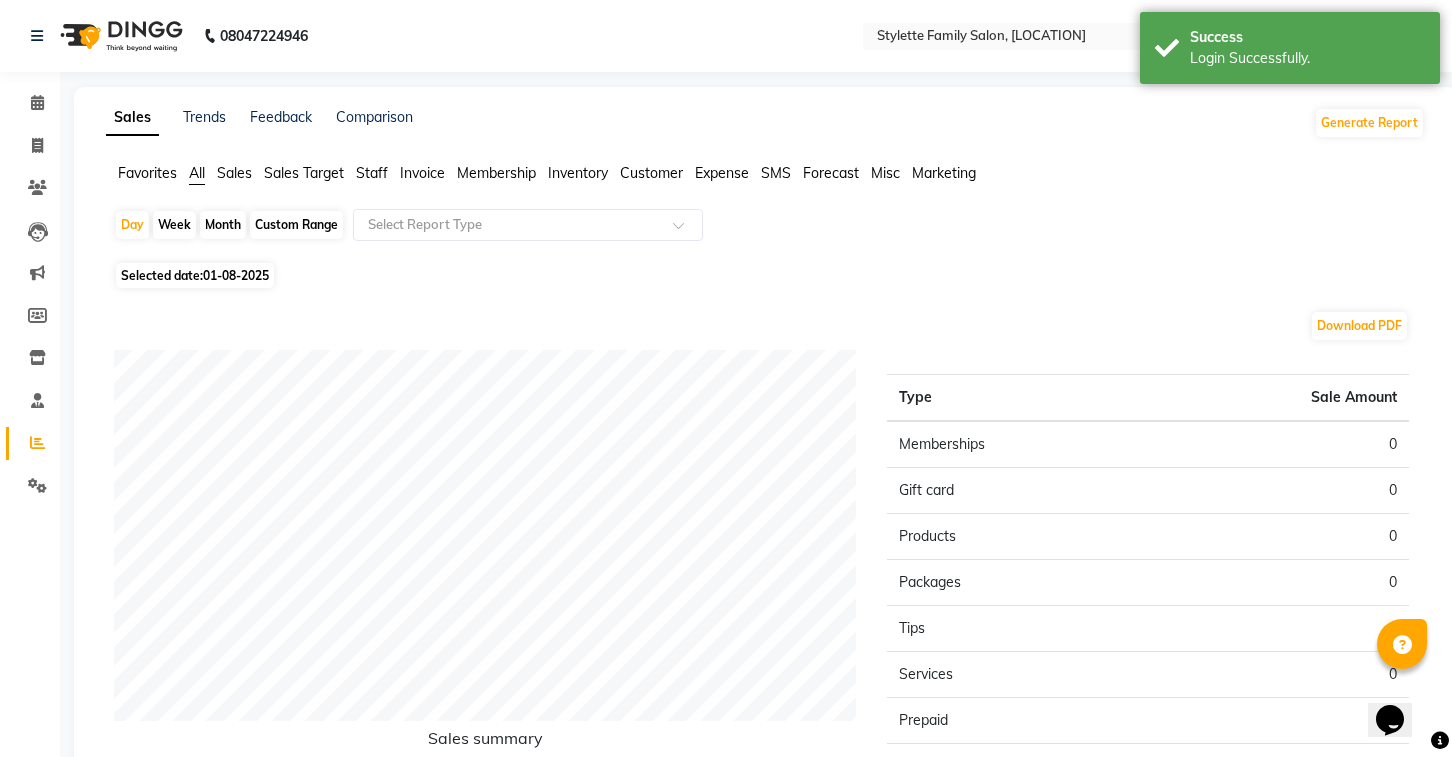 click on "Expense" 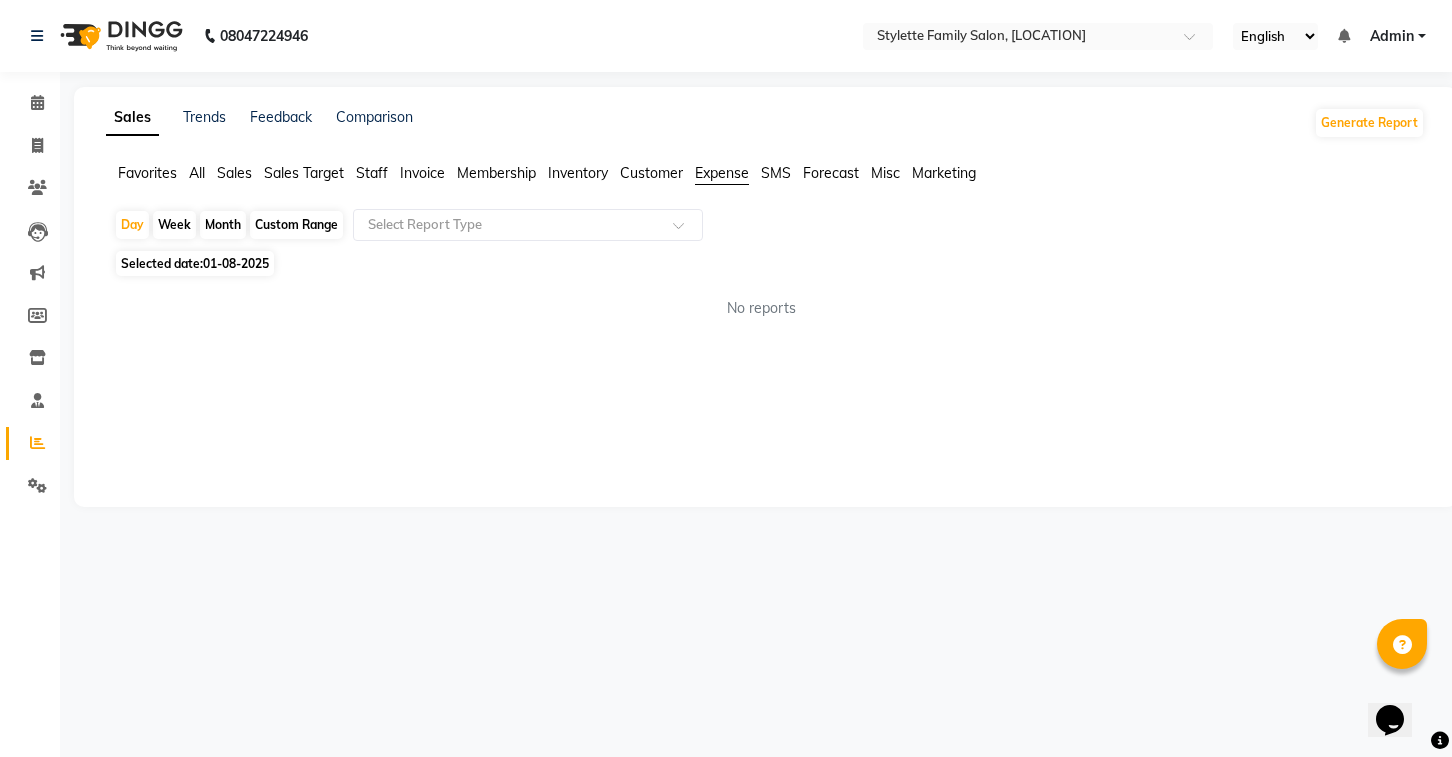 click on "01-08-2025" 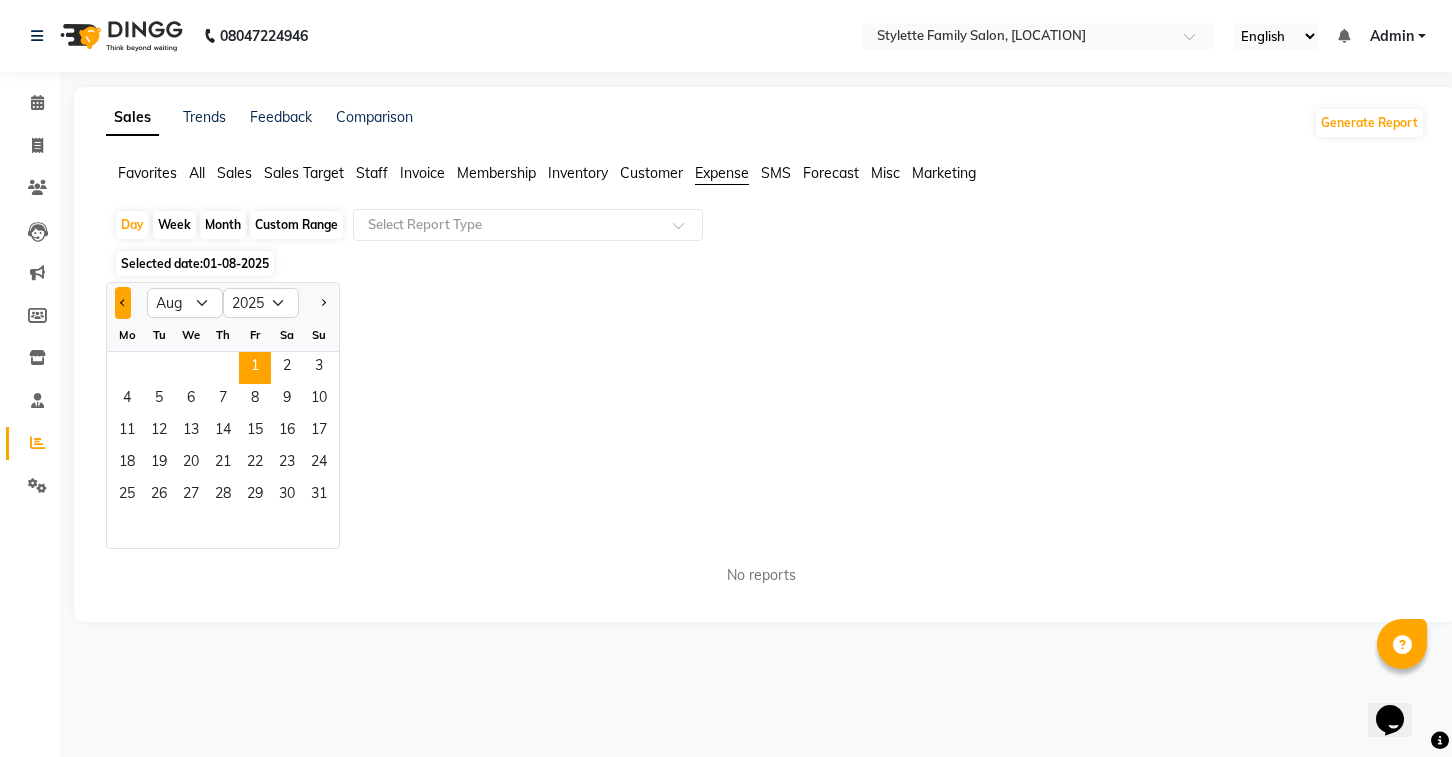 click 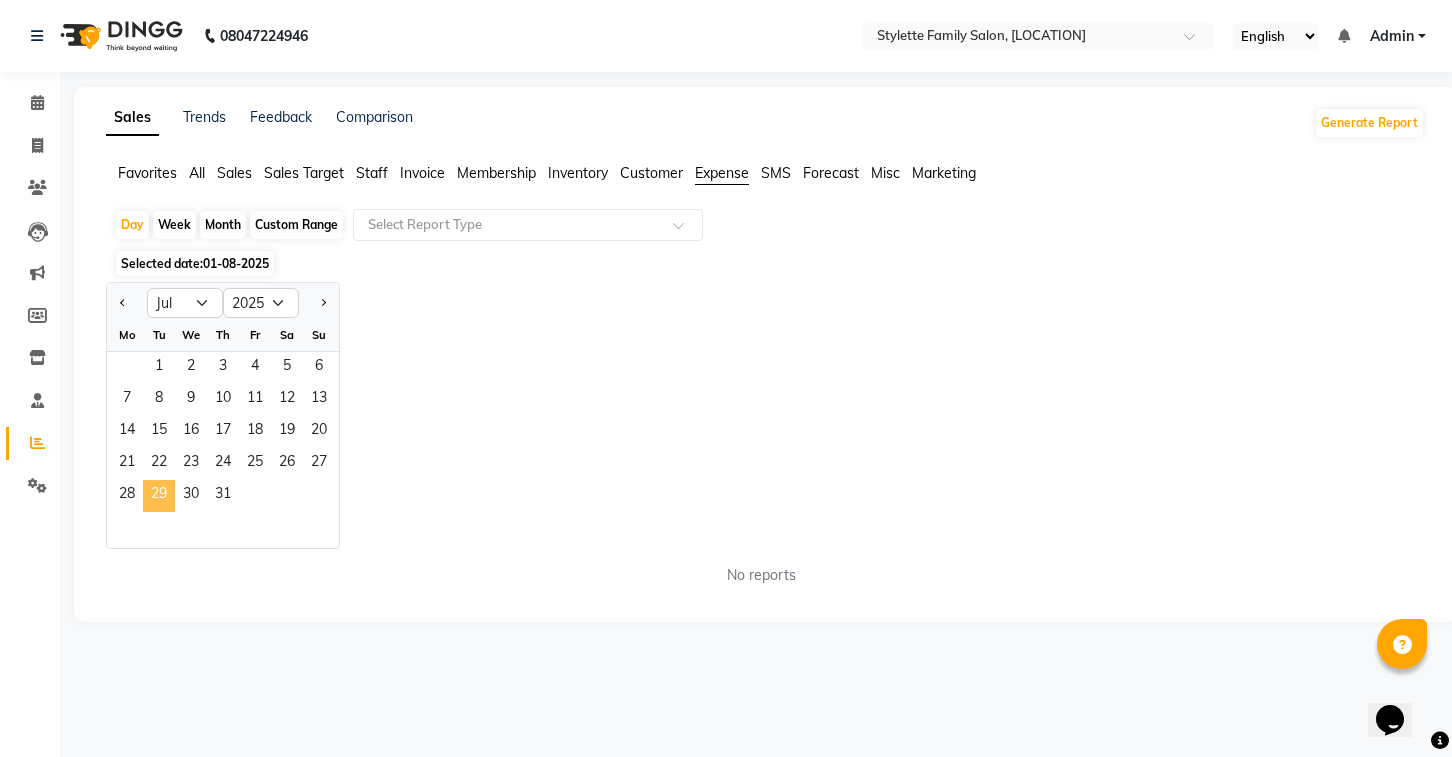 click on "29" 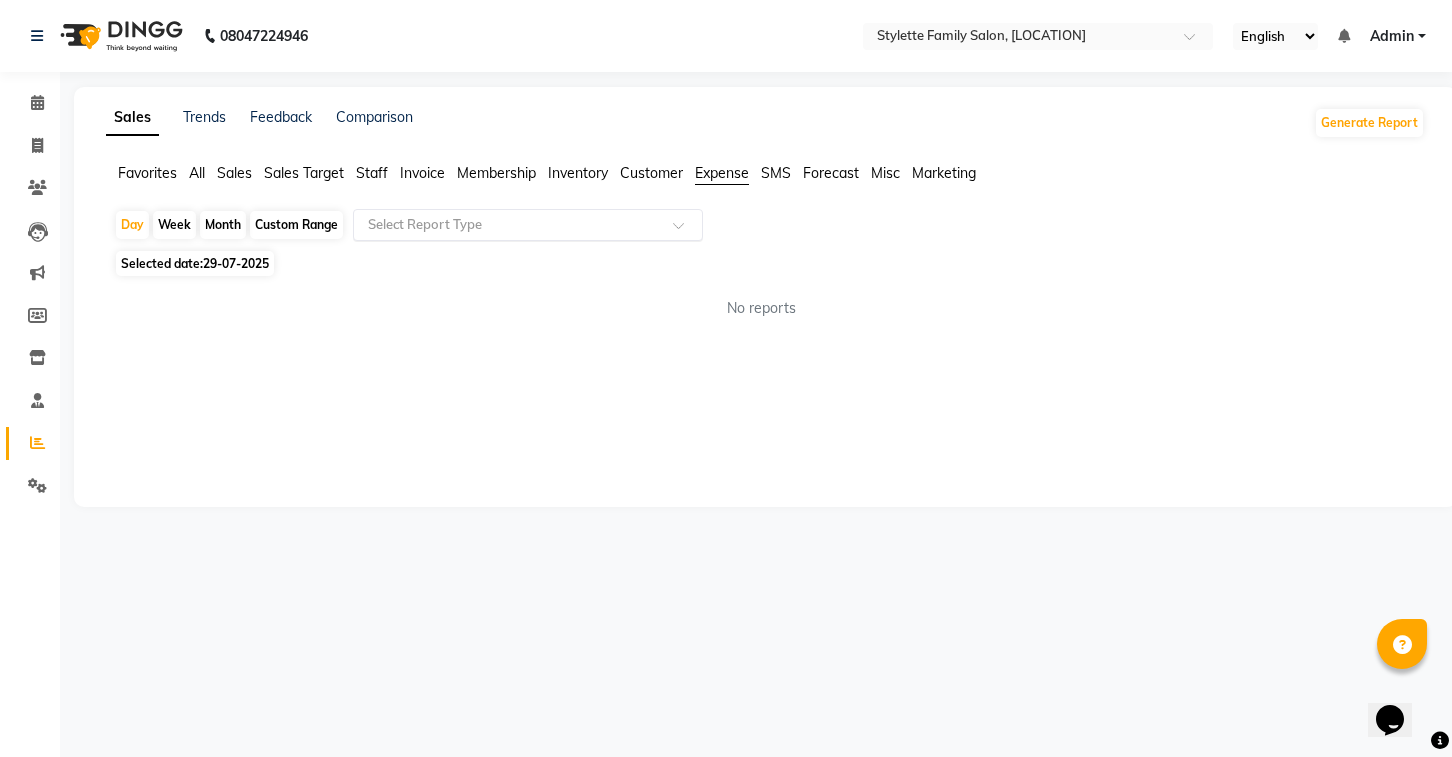 click 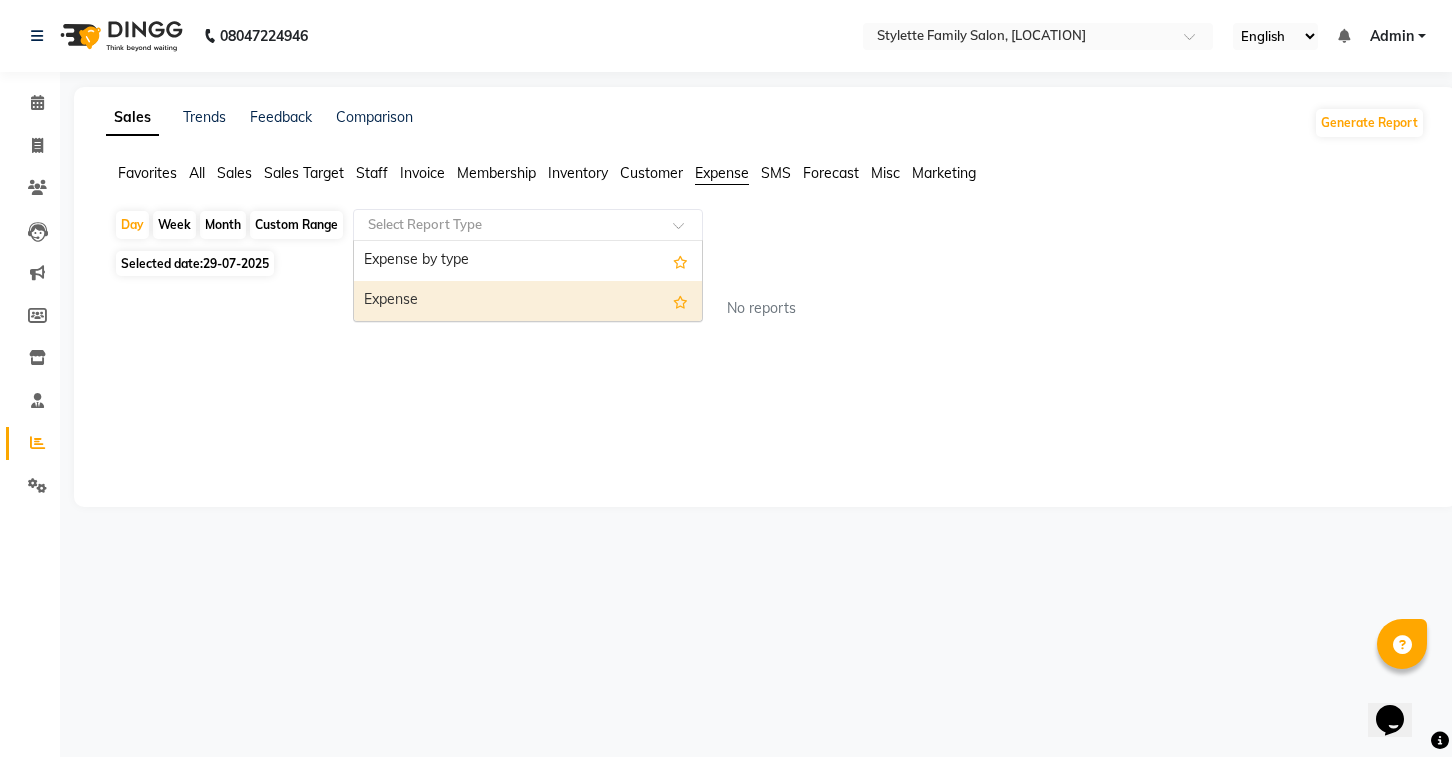 click on "Expense" at bounding box center [528, 301] 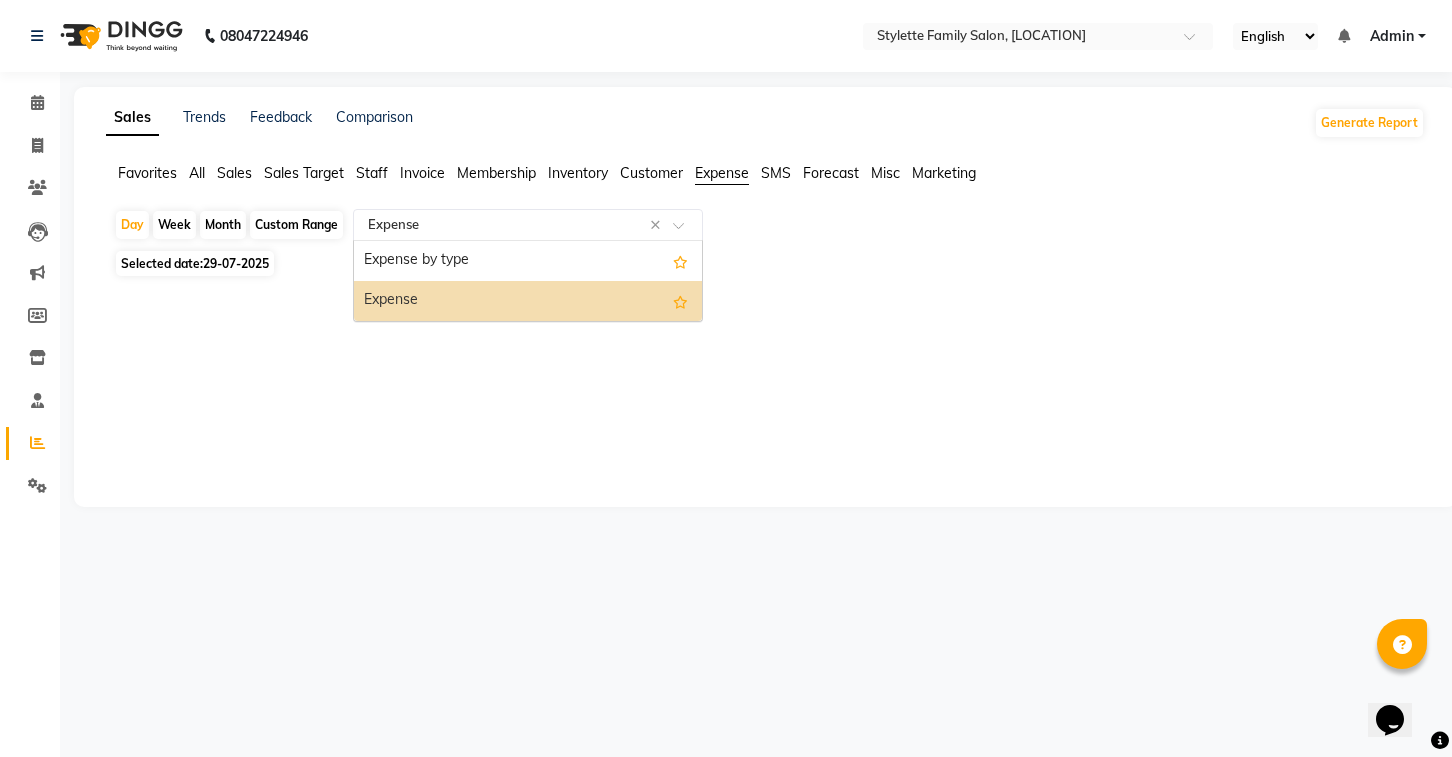 click 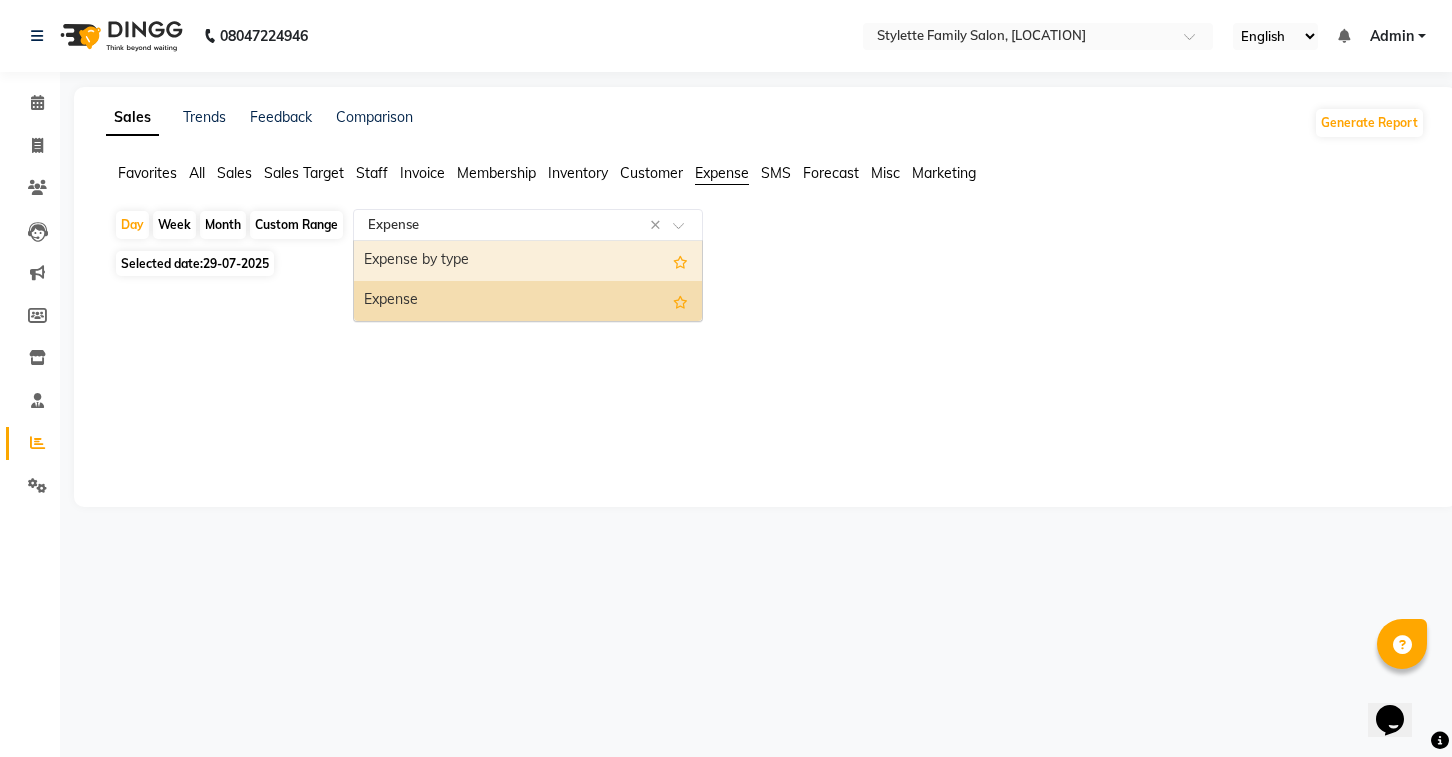 click on "Expense by type" at bounding box center (528, 261) 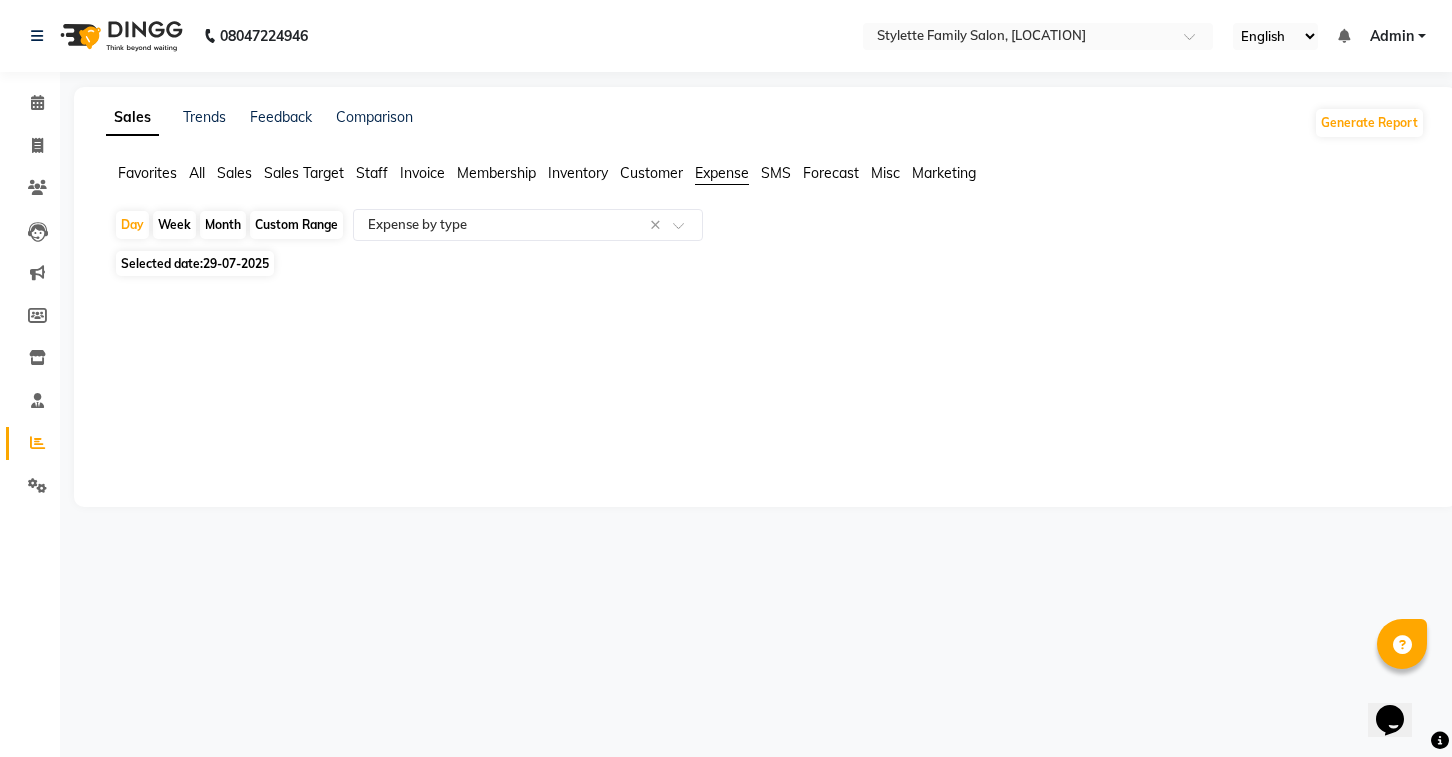 click on "29-07-2025" 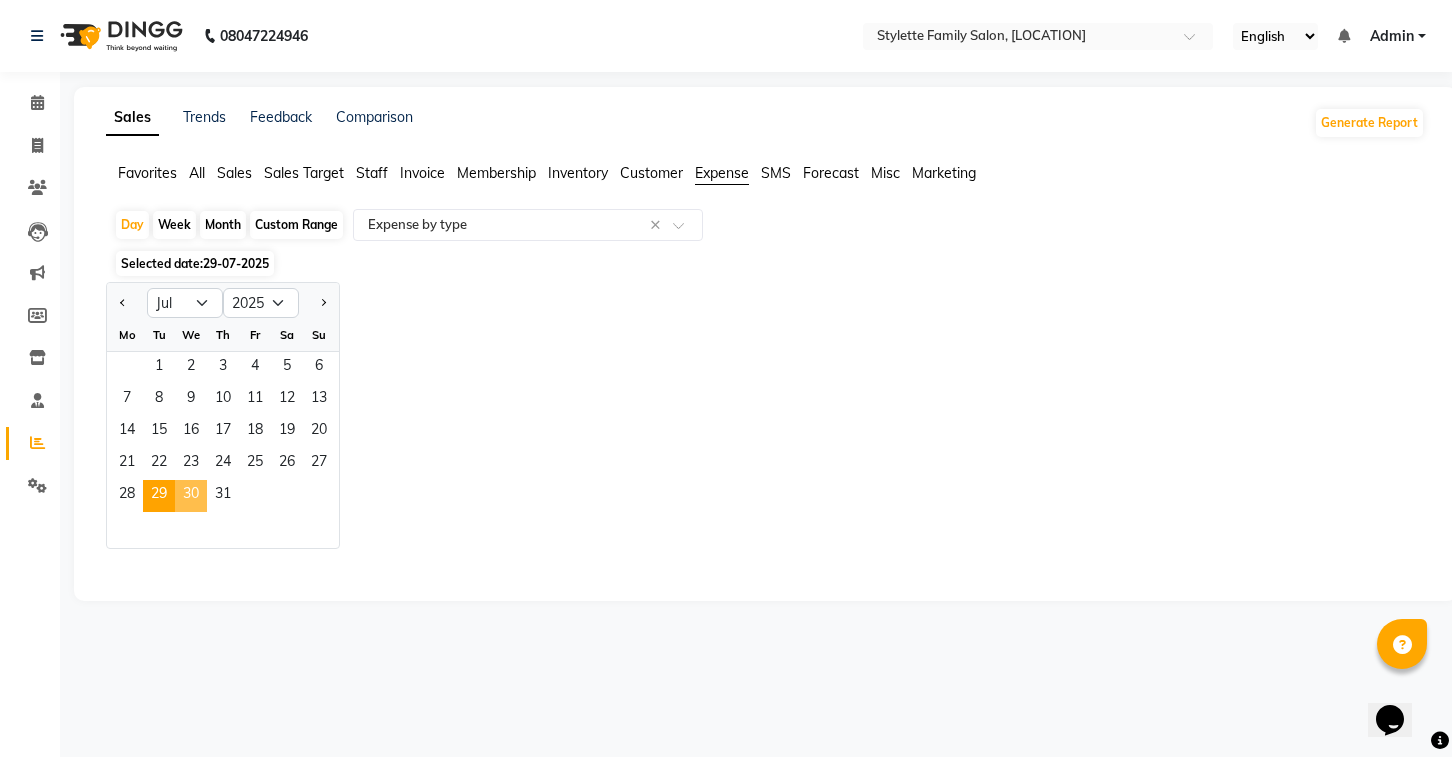 click on "30" 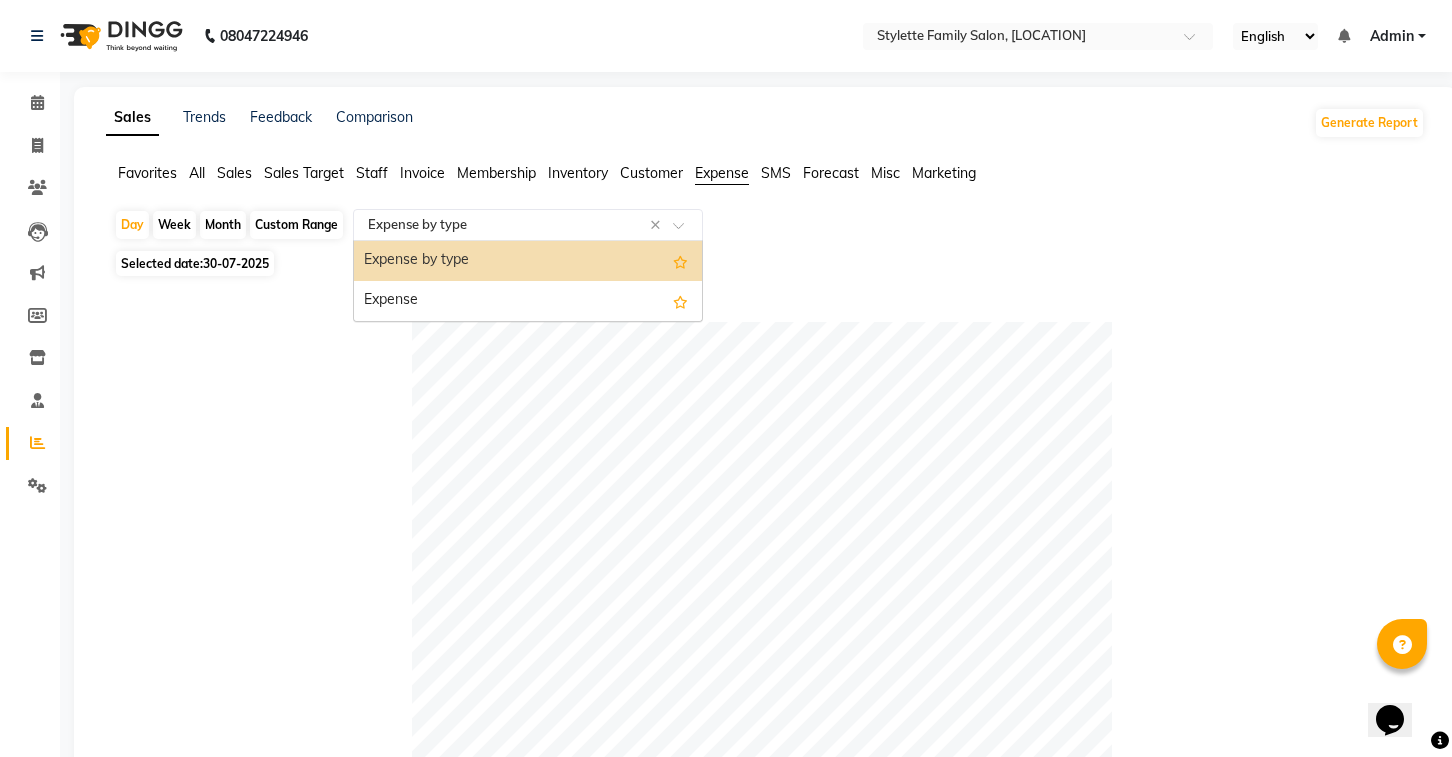click 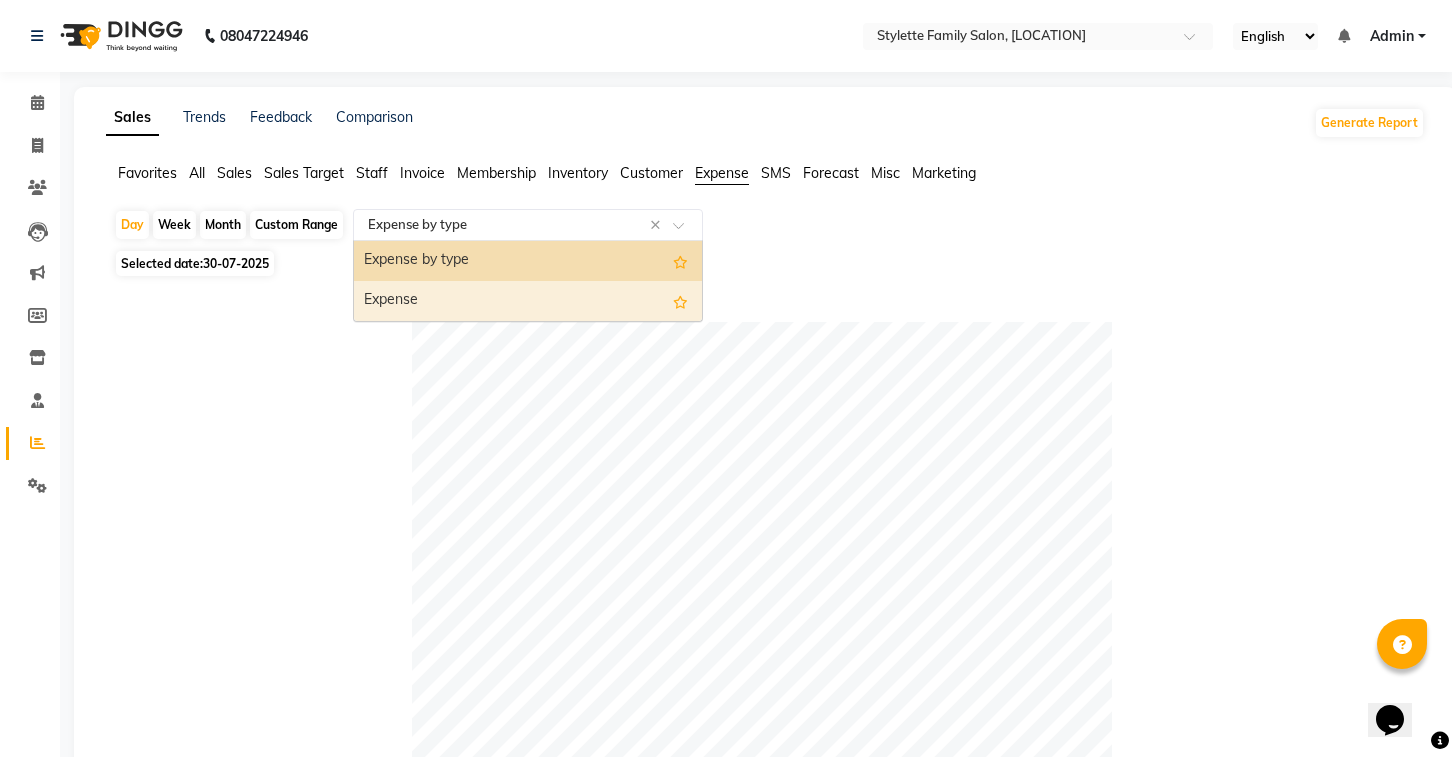 click on "Expense" at bounding box center [528, 301] 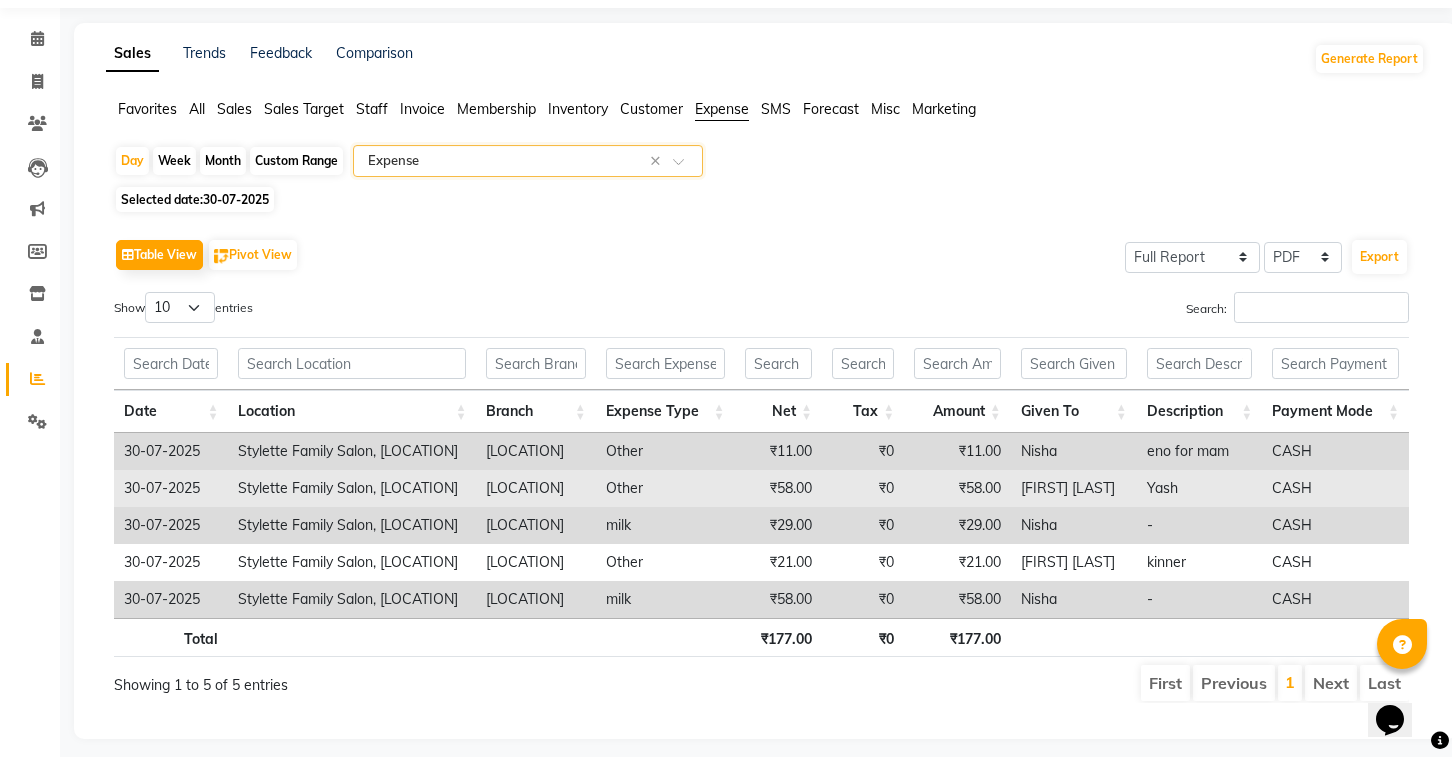 scroll, scrollTop: 77, scrollLeft: 0, axis: vertical 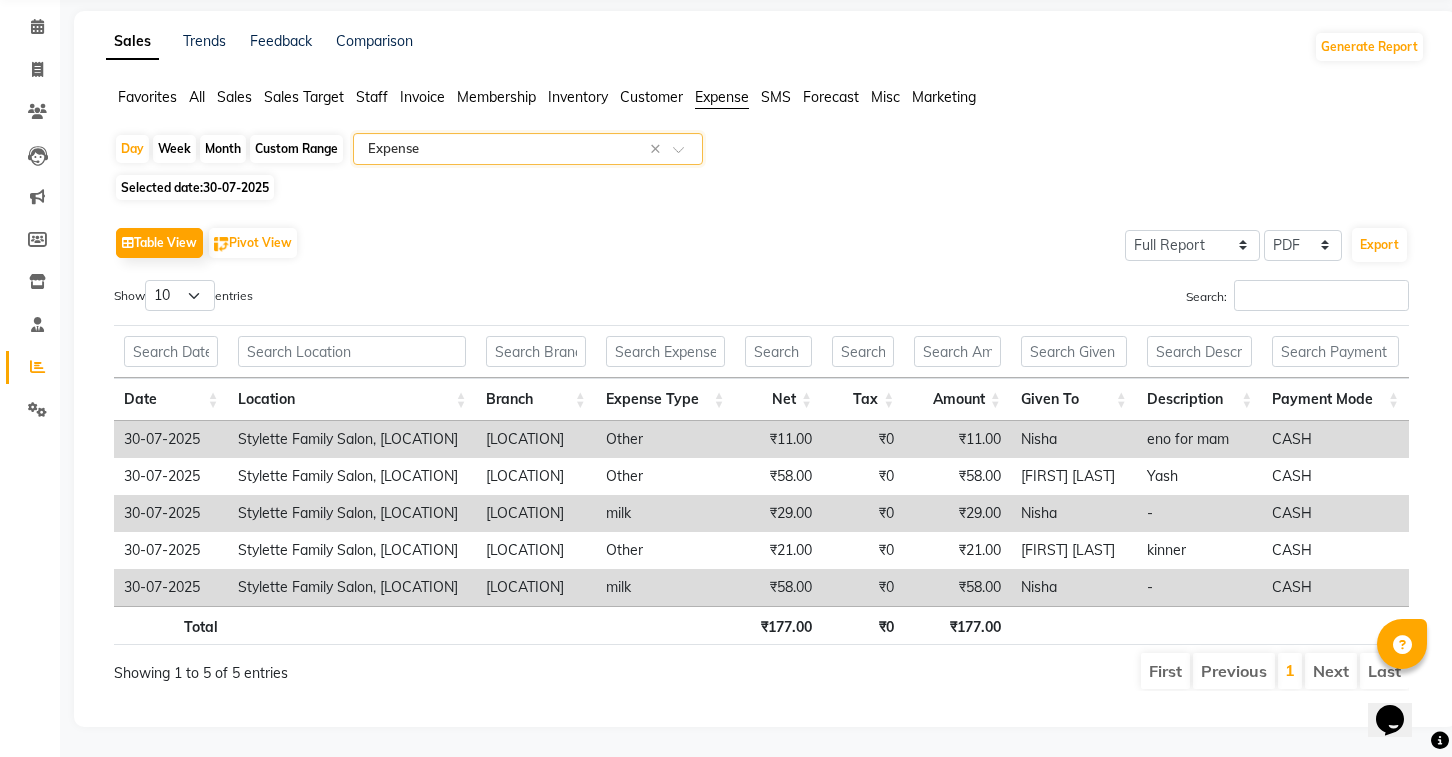 click on "30-07-2025" 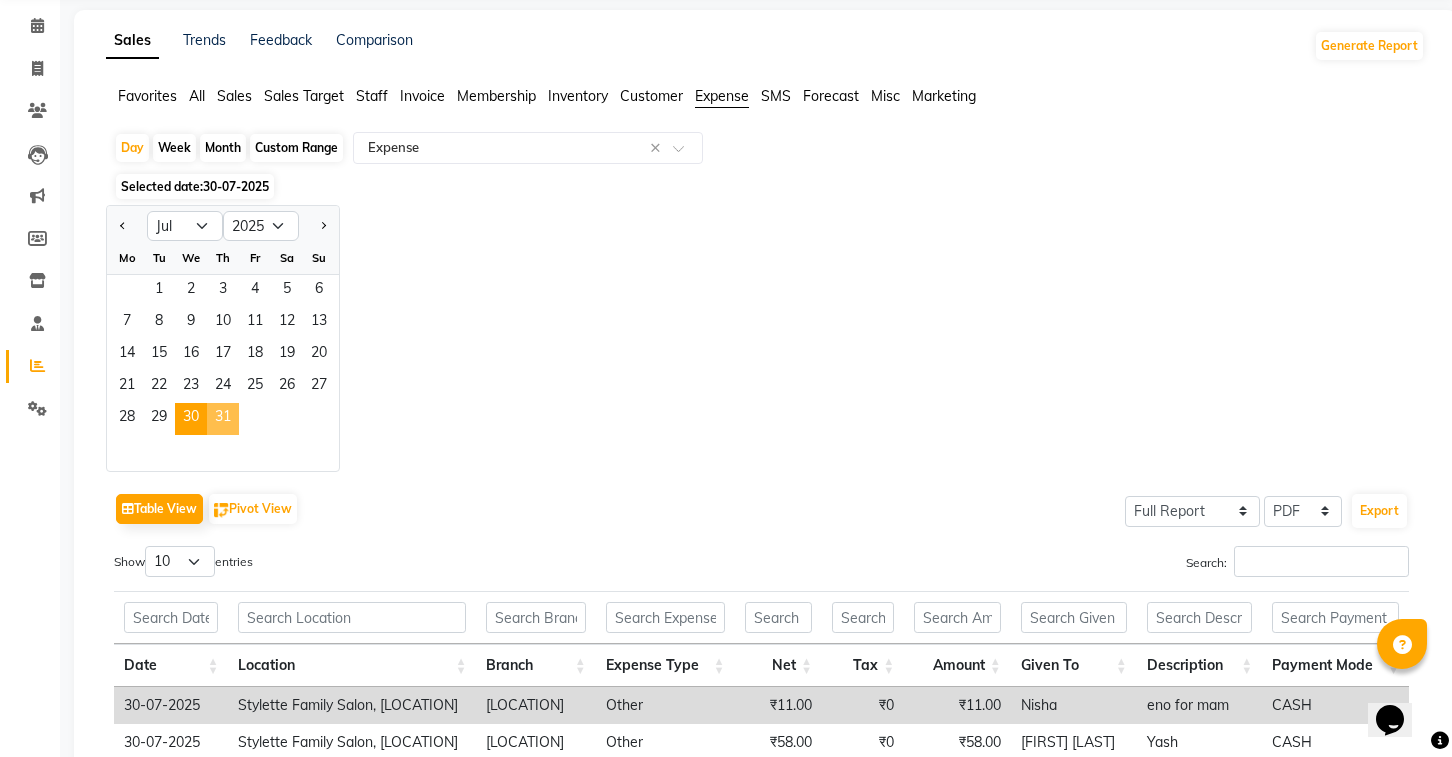 click on "31" 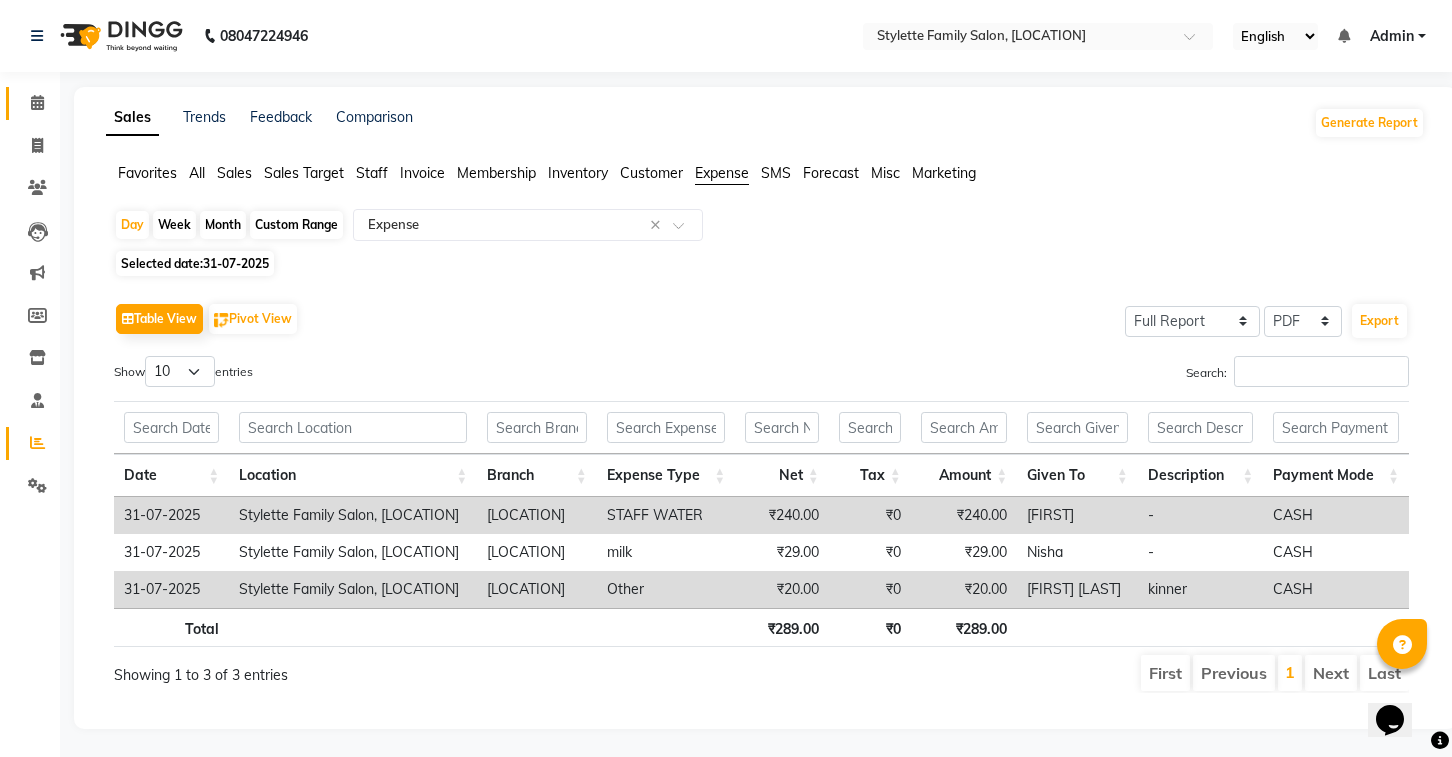 click 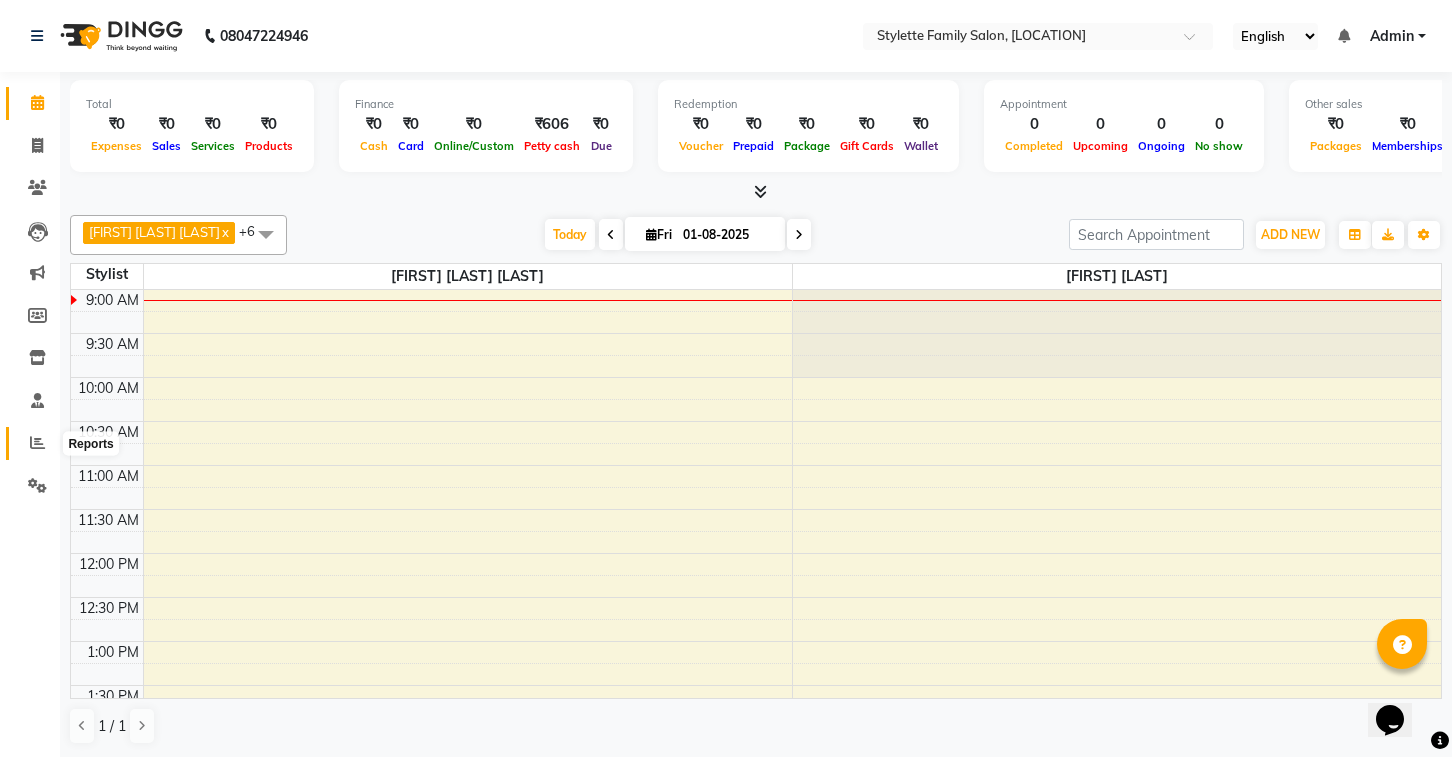 click 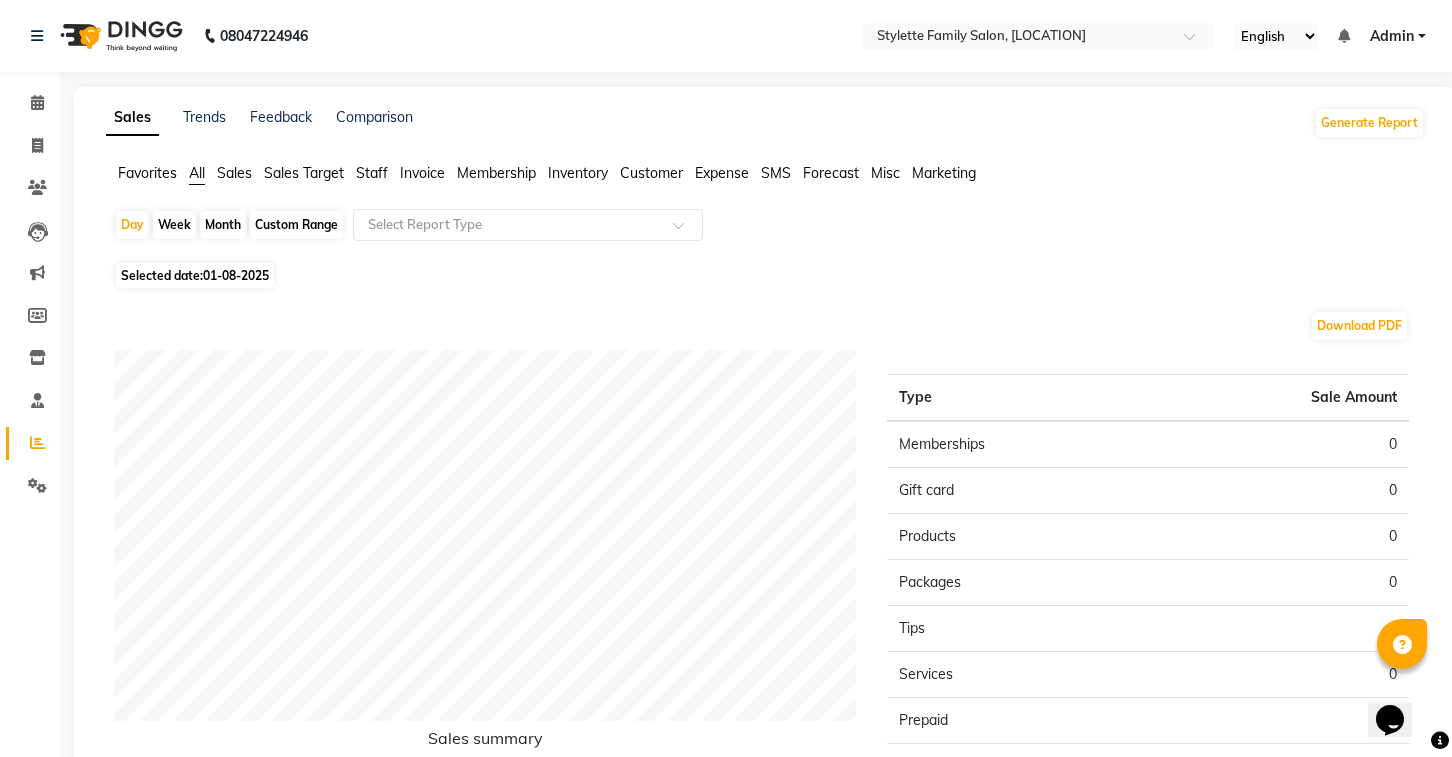 click on "01-08-2025" 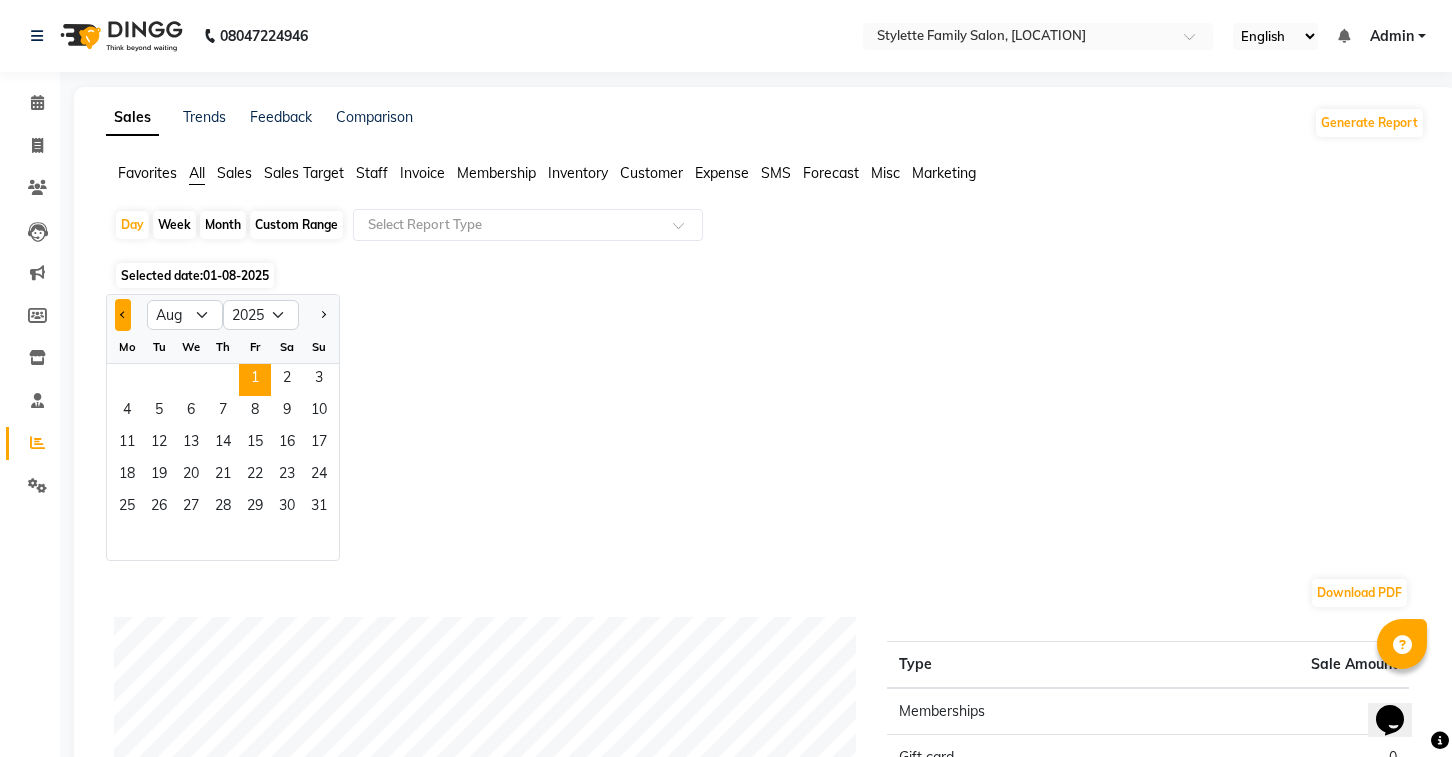 click 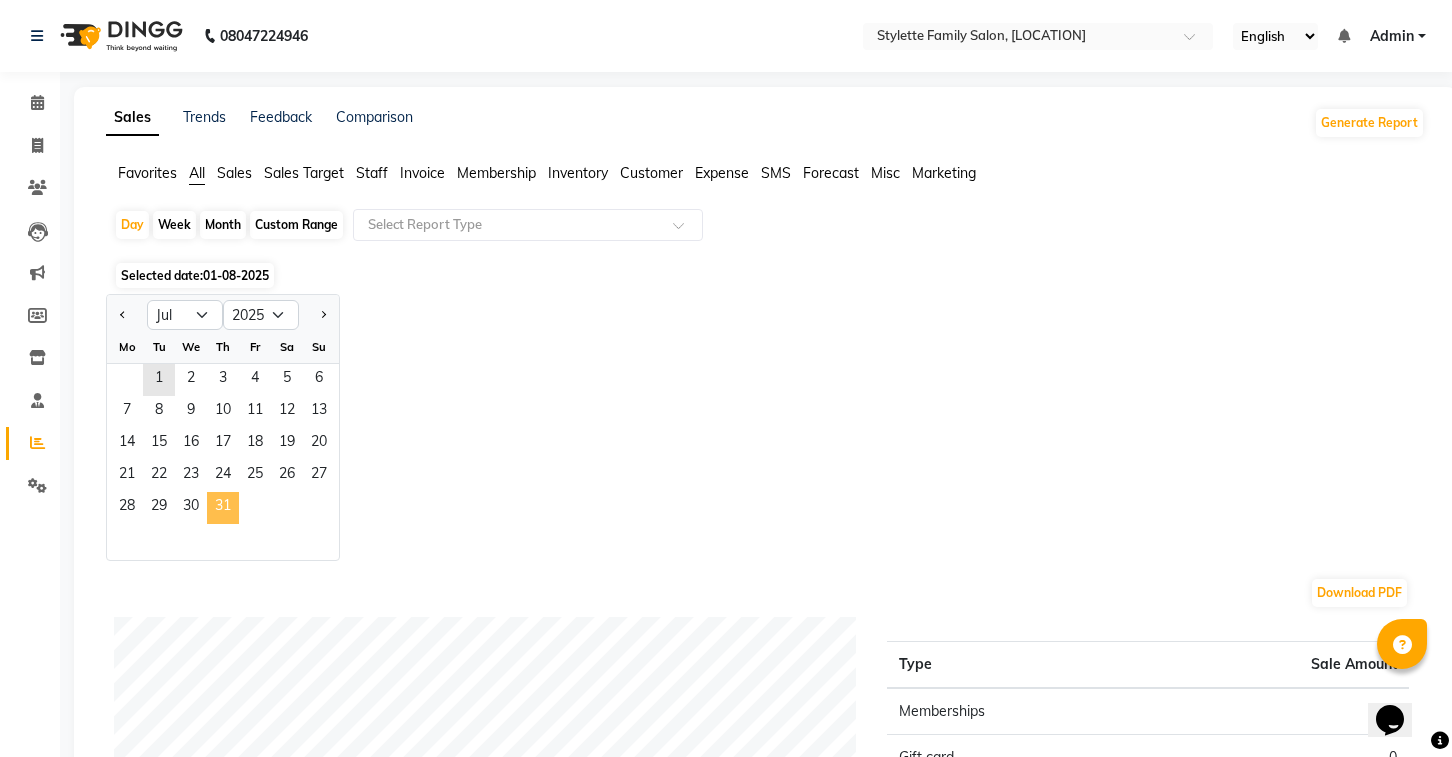 click on "31" 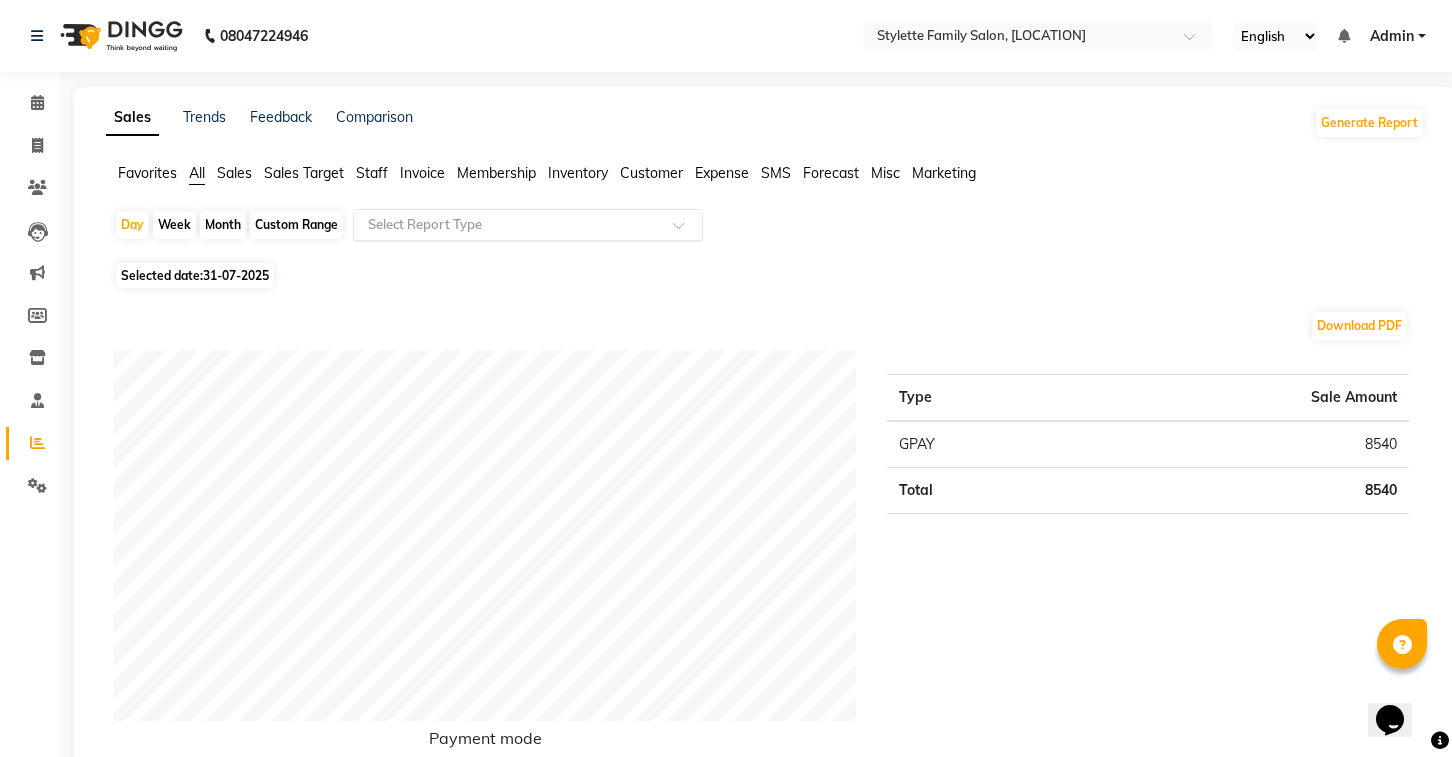 click 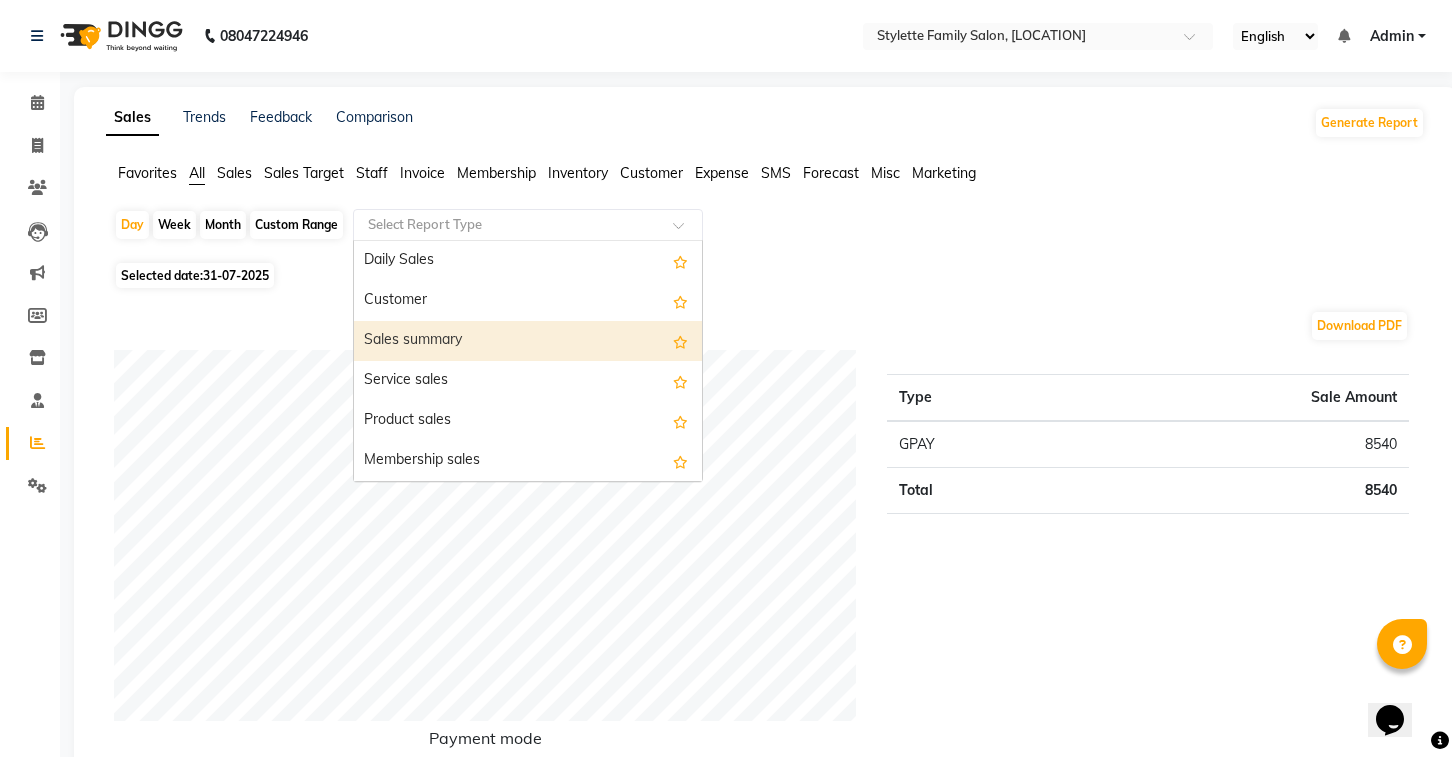 click on "Sales summary" at bounding box center (528, 341) 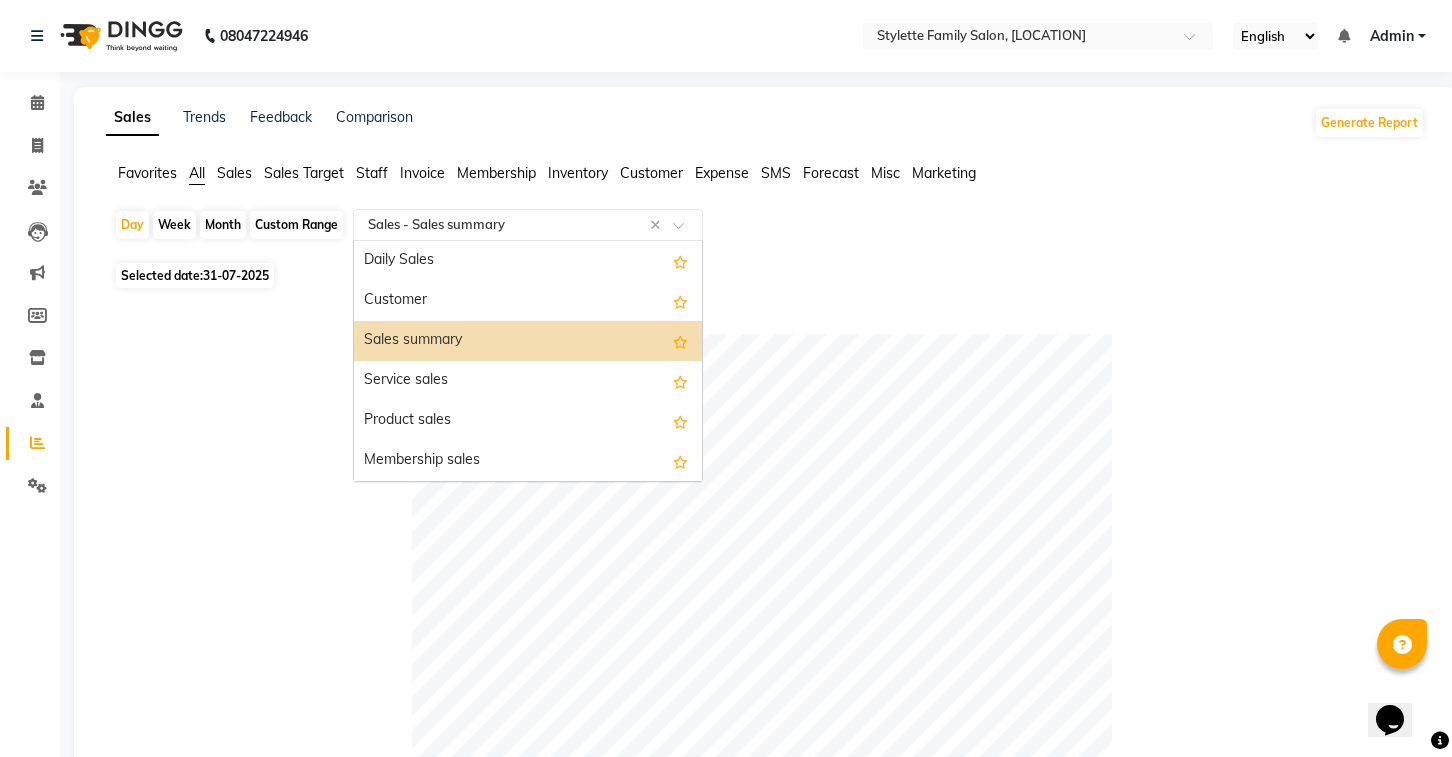 click 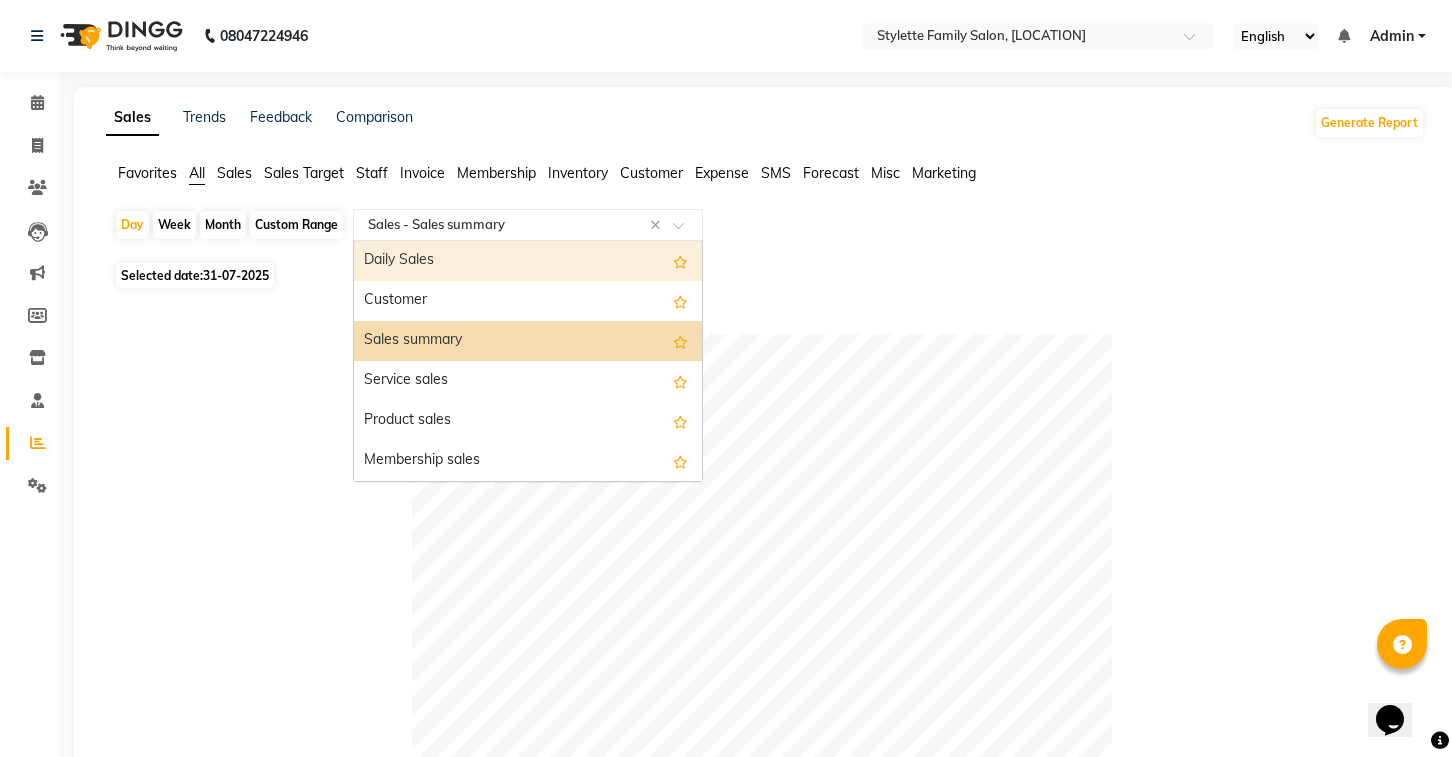 click on "Daily Sales" at bounding box center [528, 261] 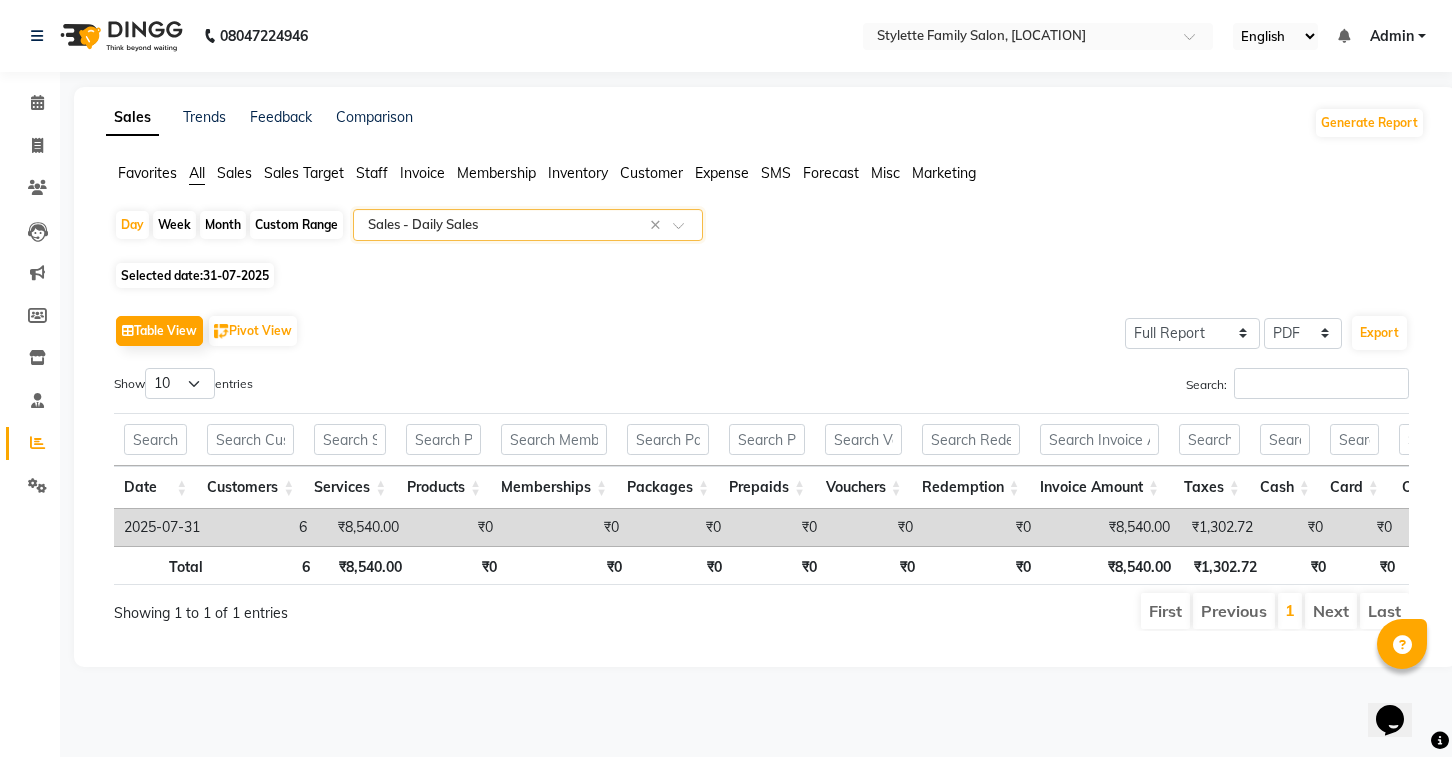 click 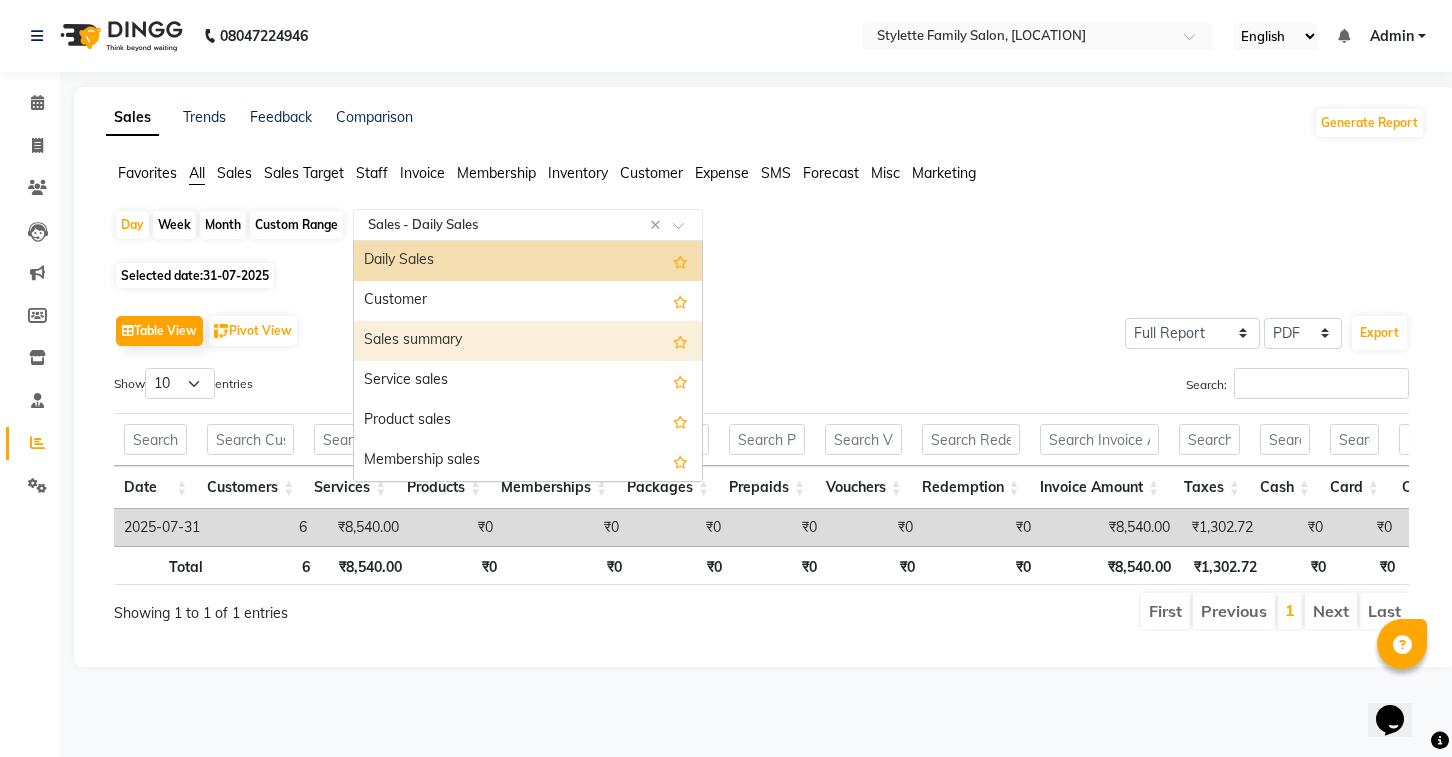 click on "Sales summary" at bounding box center (528, 341) 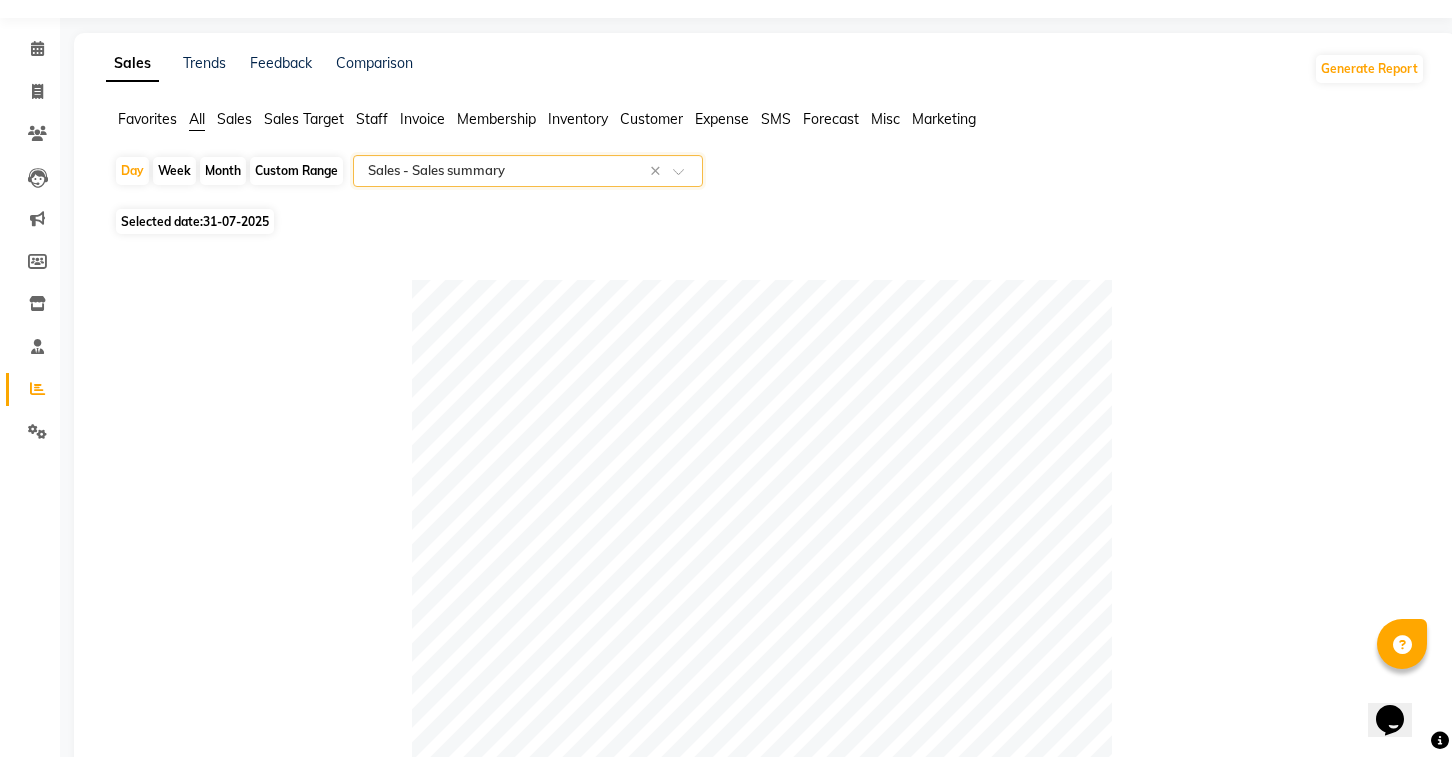 scroll, scrollTop: 0, scrollLeft: 0, axis: both 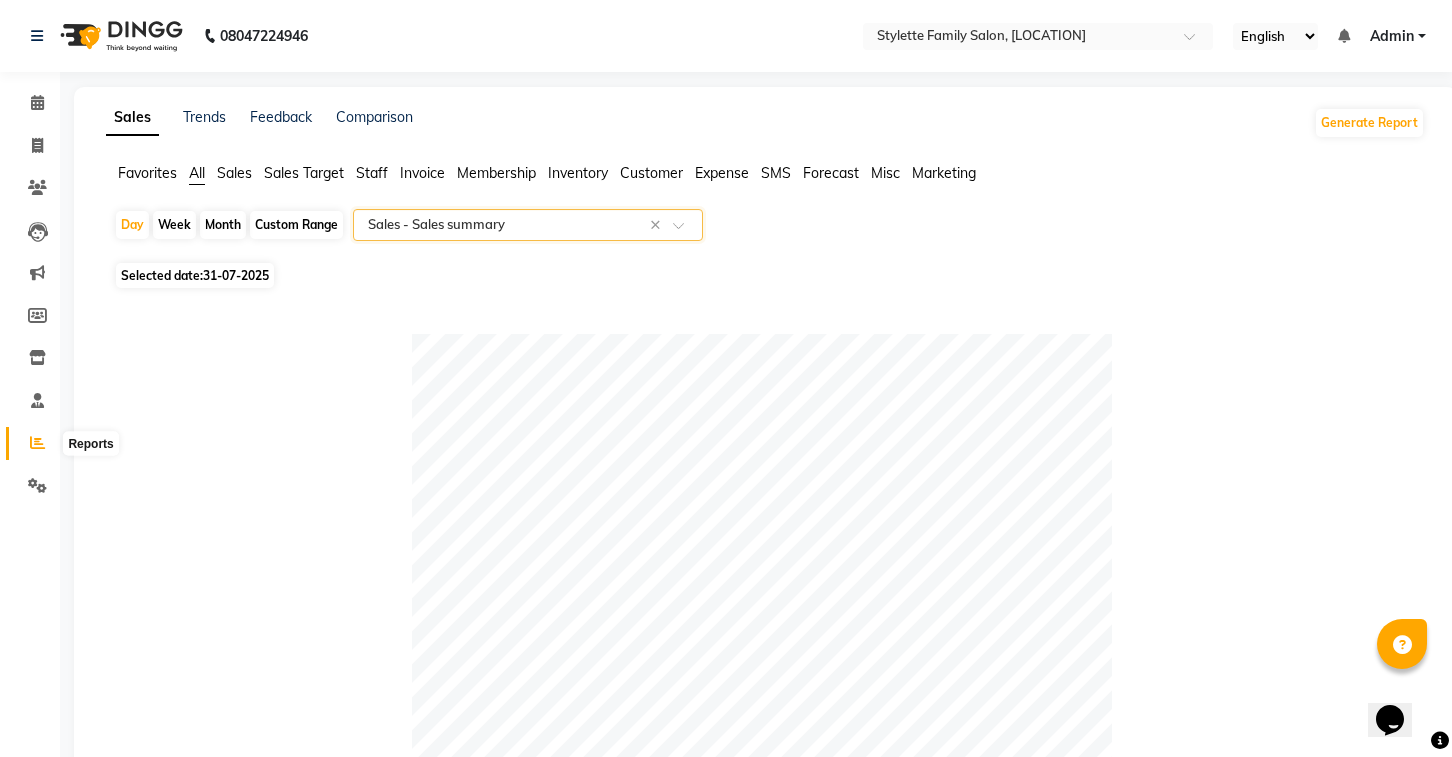 click 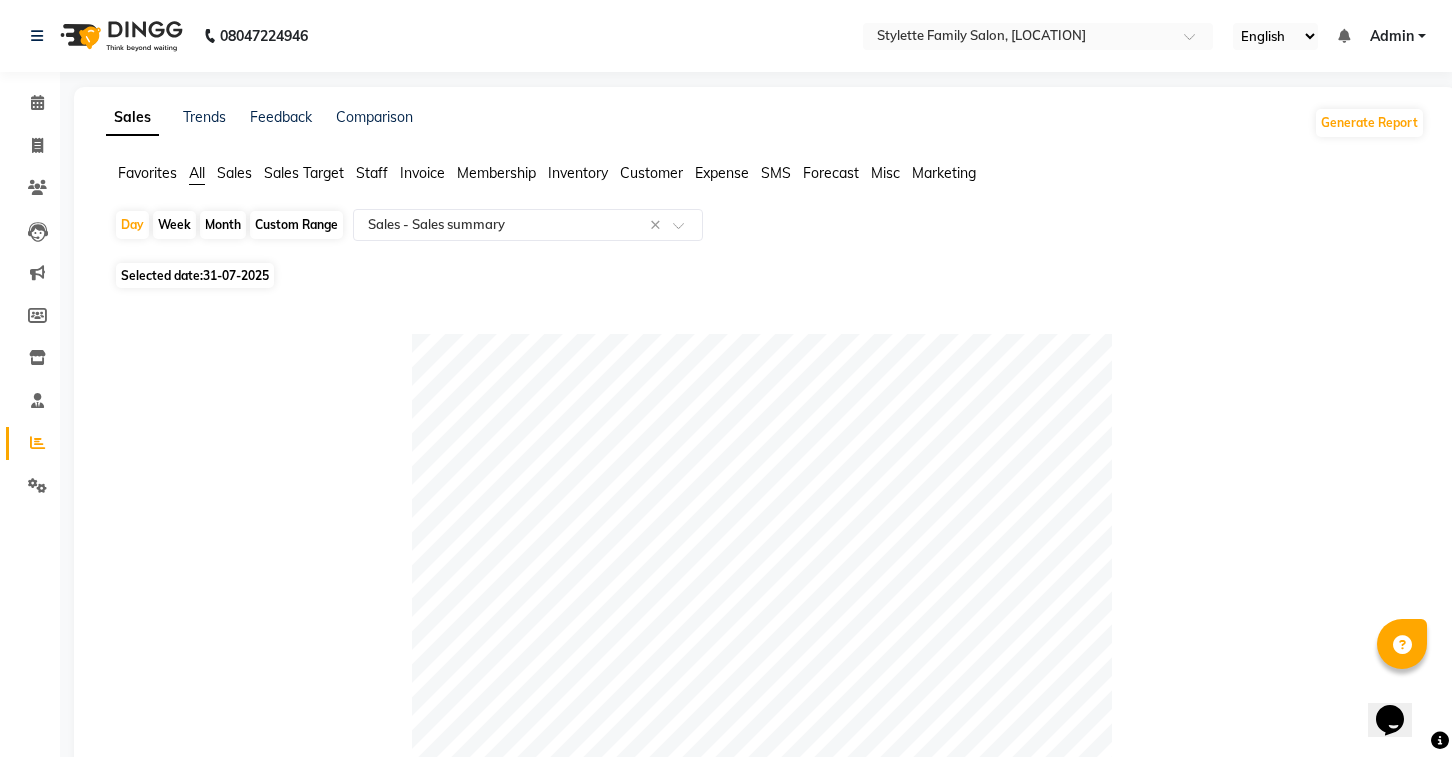 click on "31-07-2025" 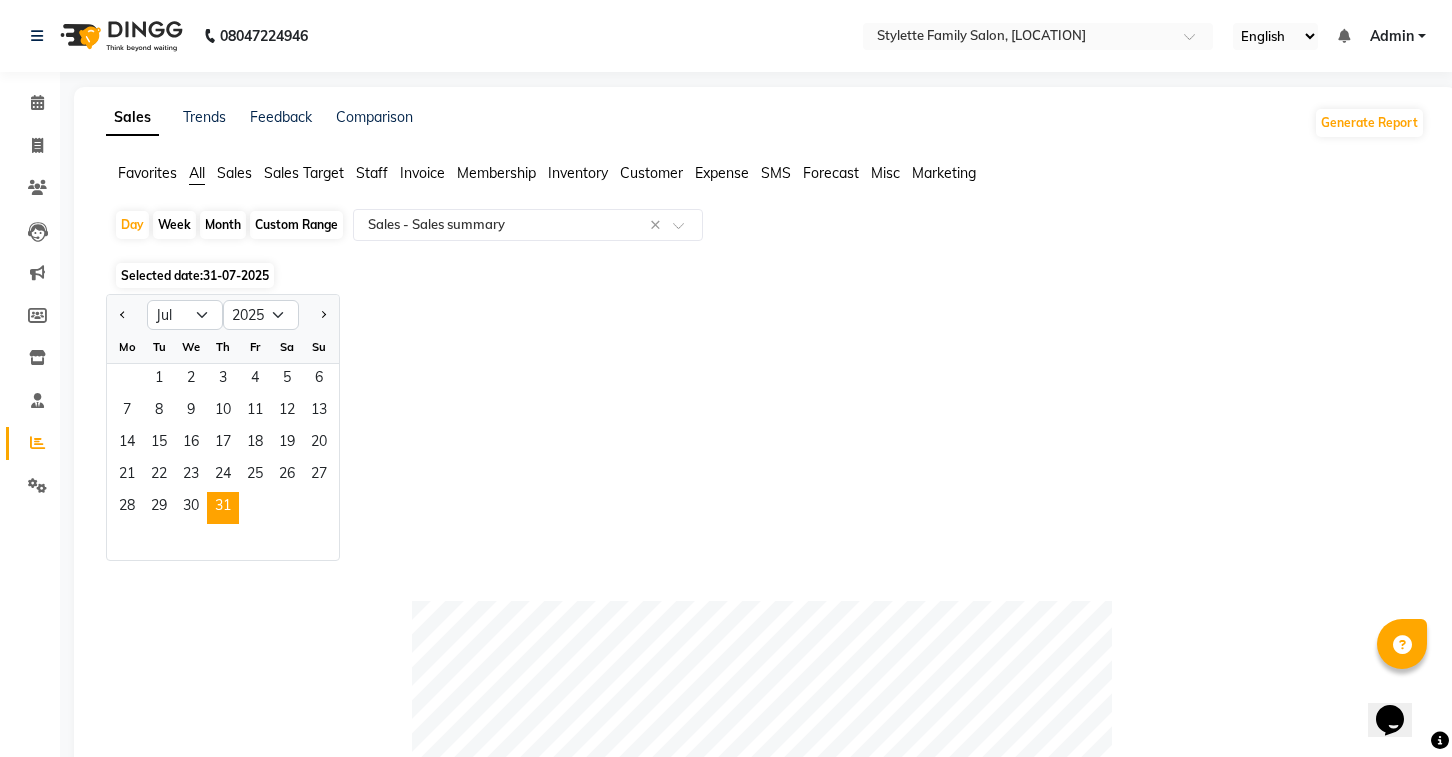 click on "All" 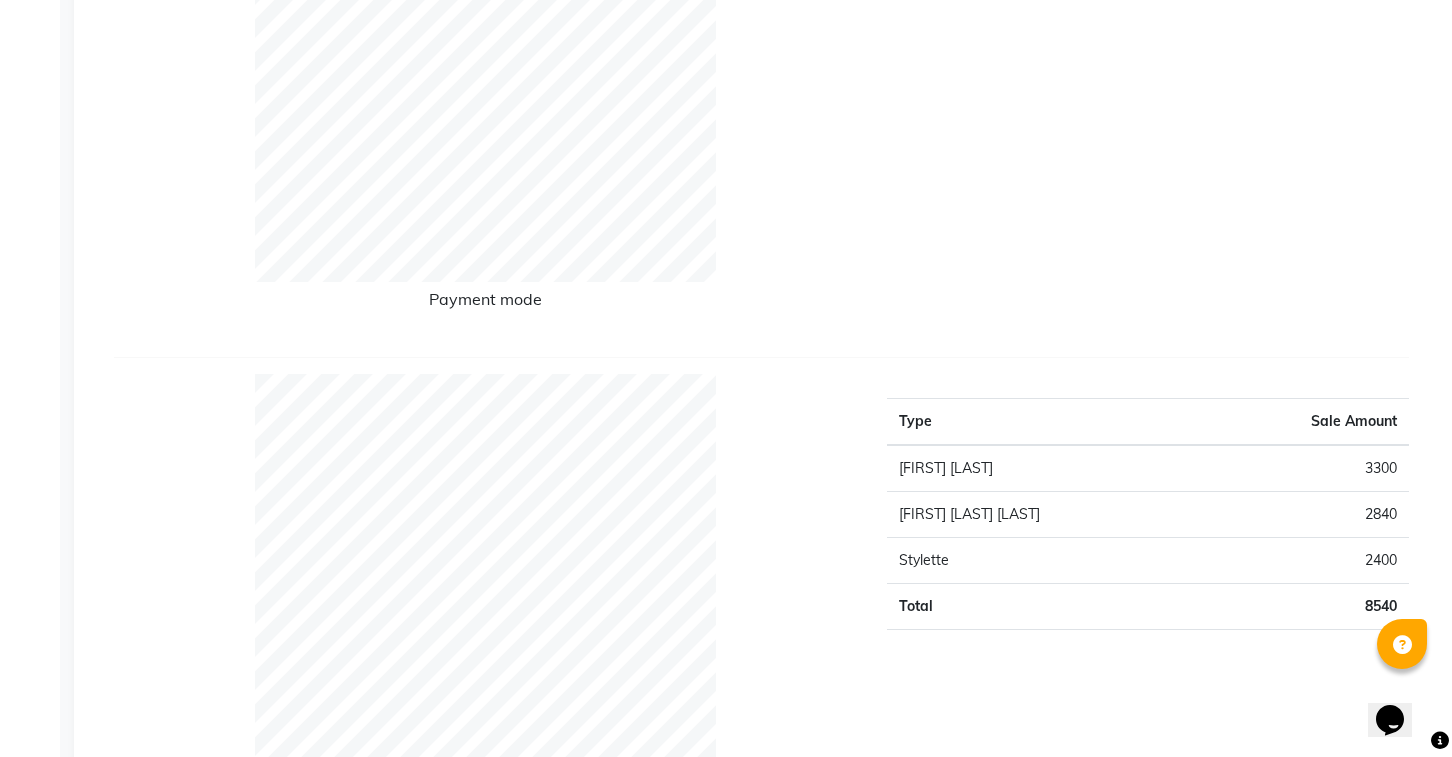 scroll, scrollTop: 0, scrollLeft: 0, axis: both 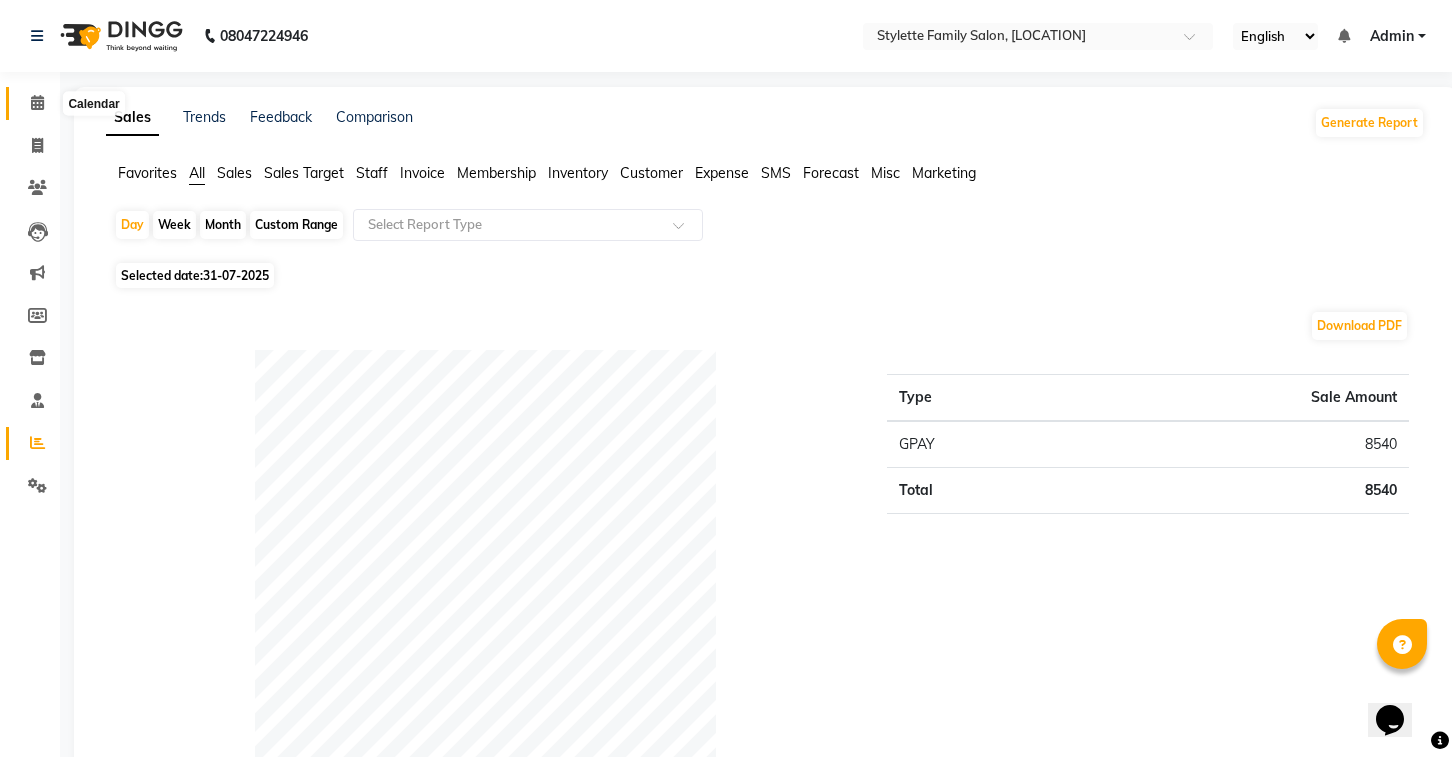 click 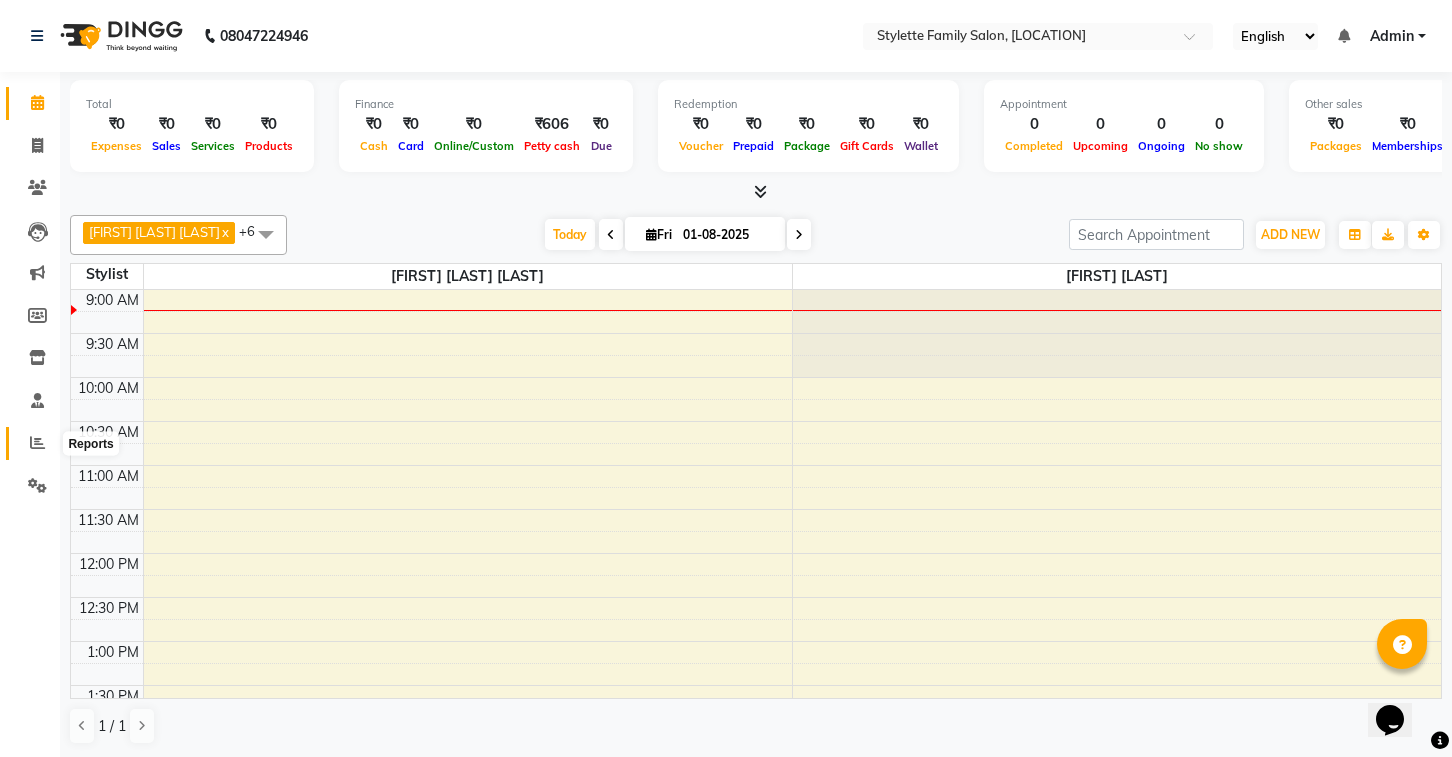 click 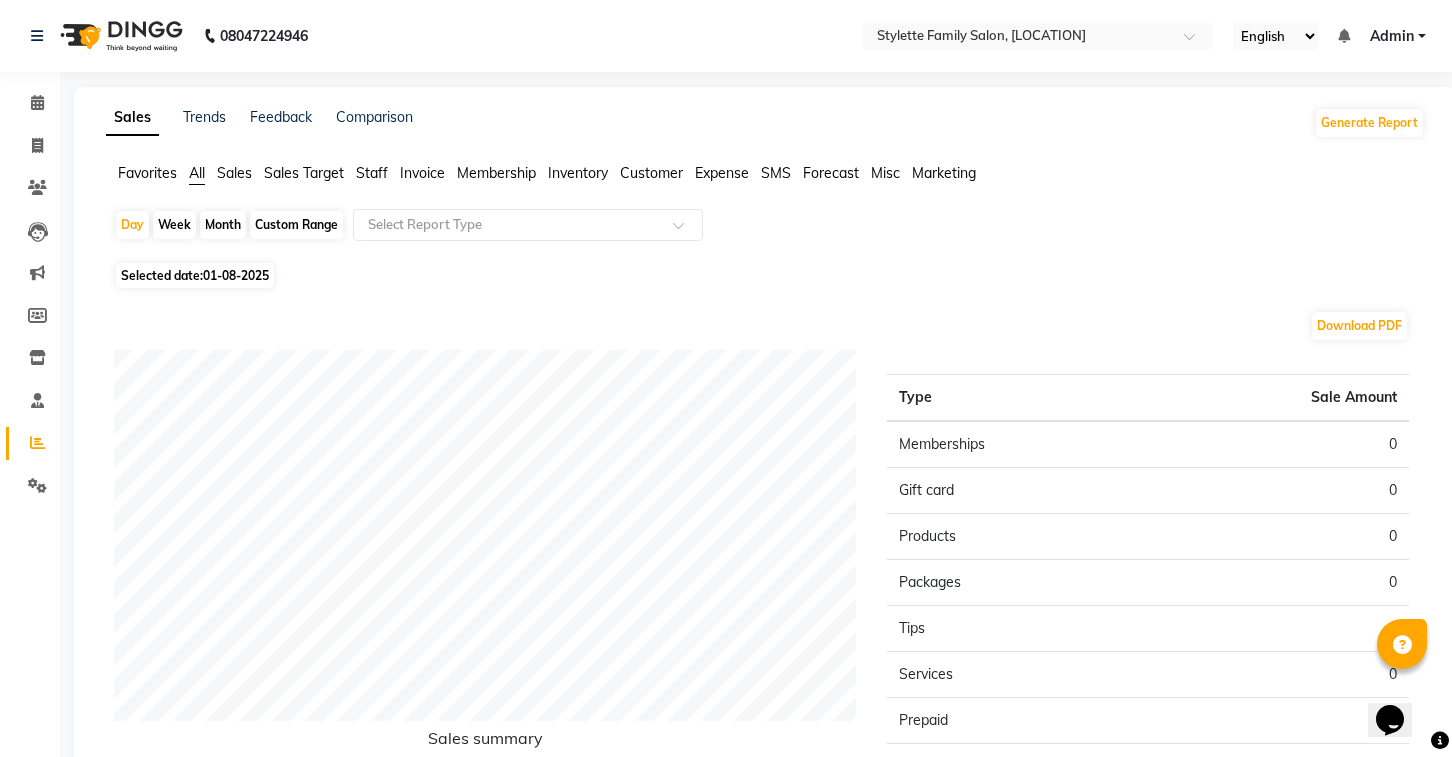 click on "01-08-2025" 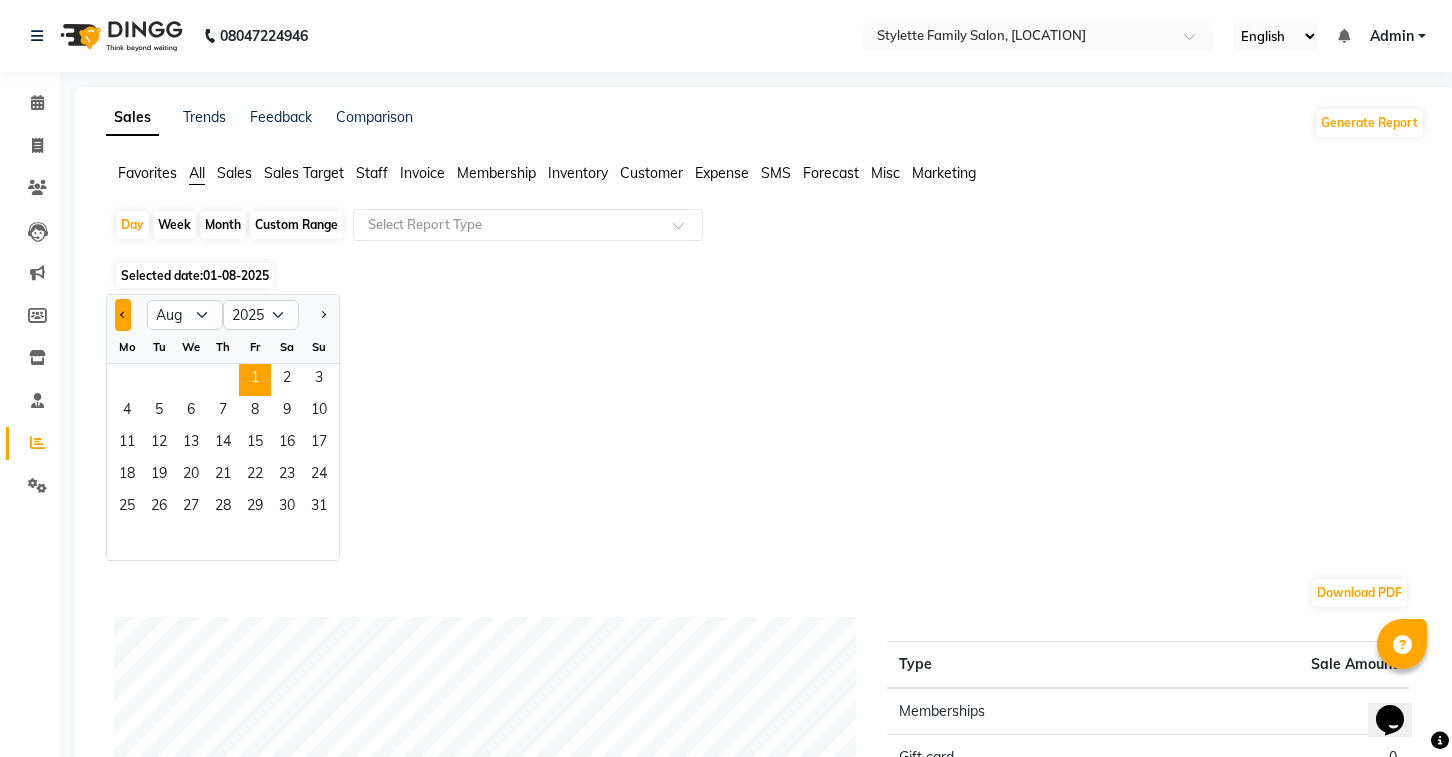 click 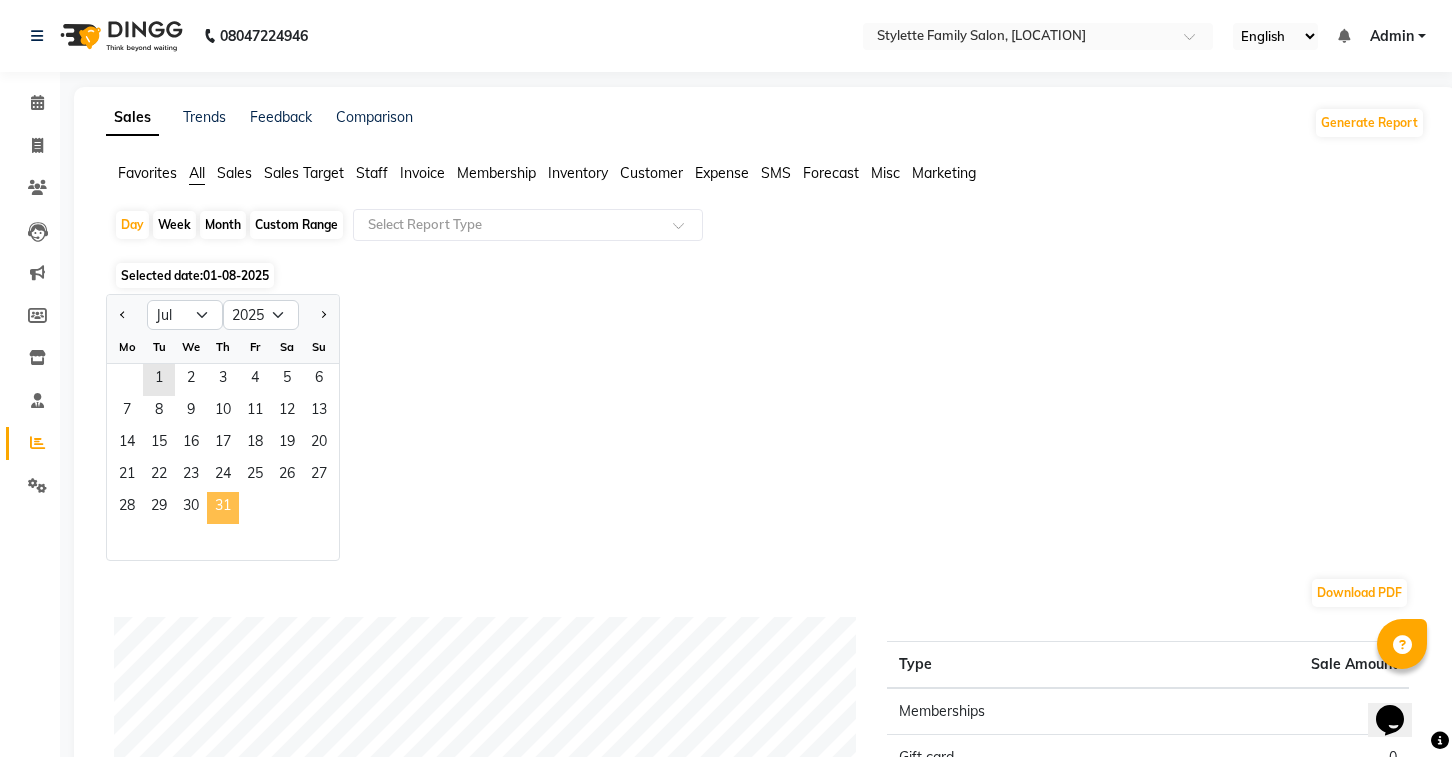 click on "31" 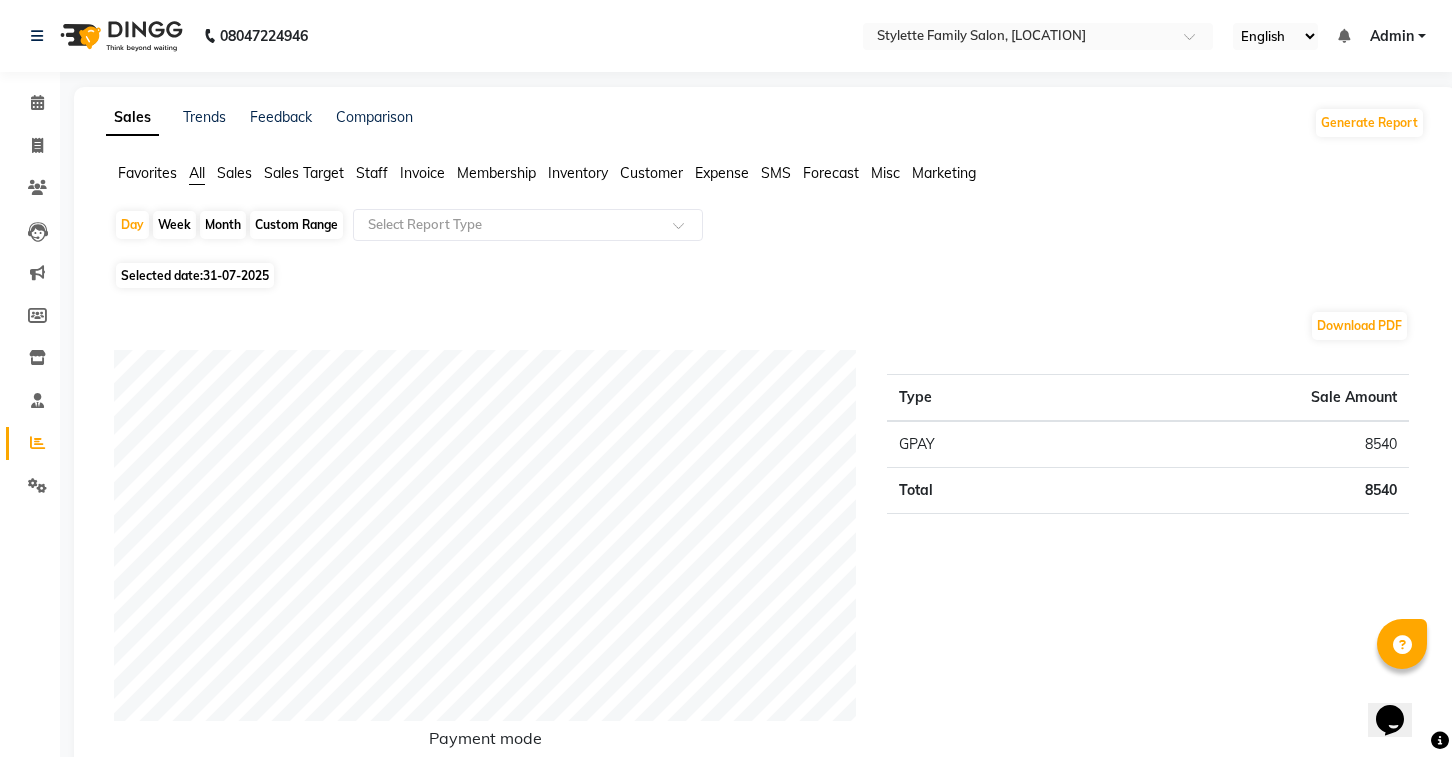 click on "Invoice" 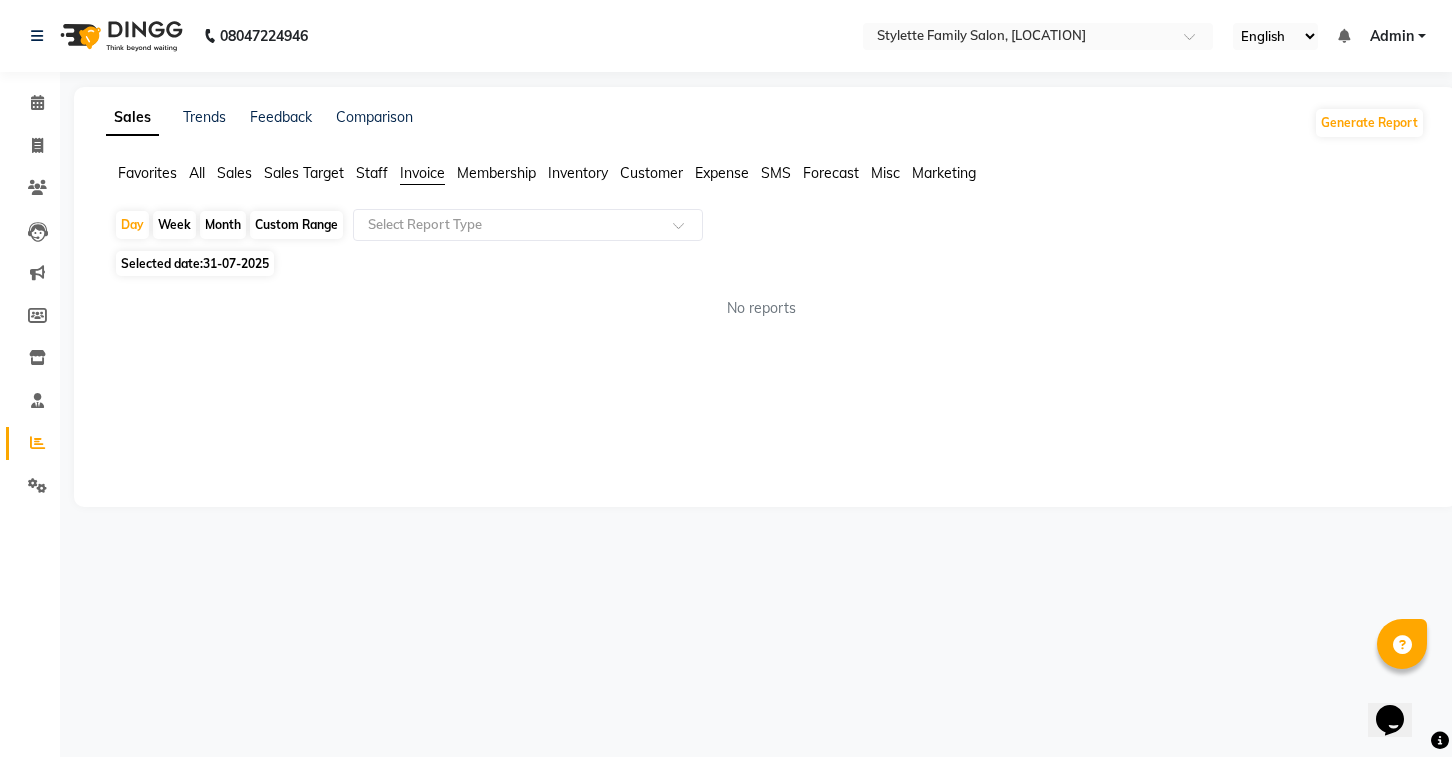 click on "Day   Week   Month   Custom Range  Select Report Type" 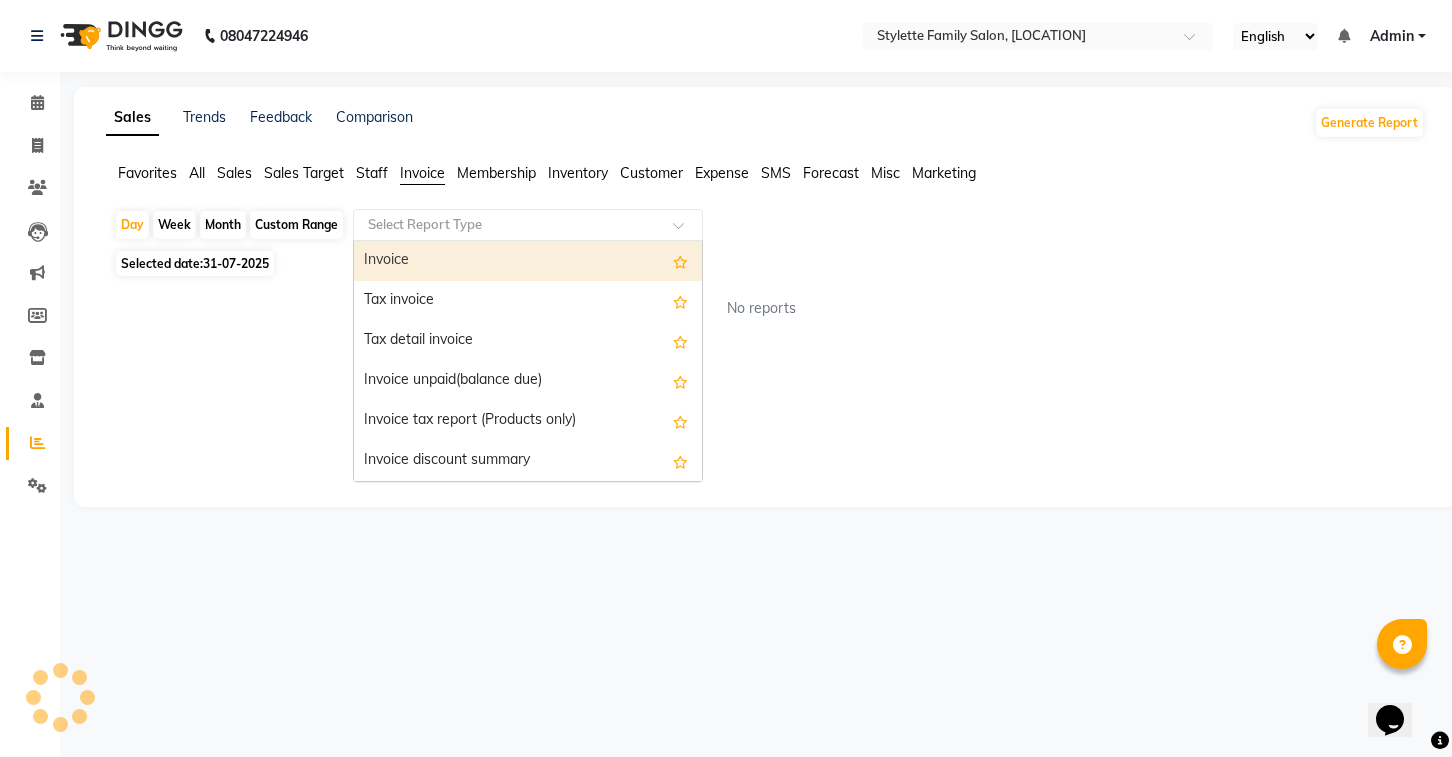 click 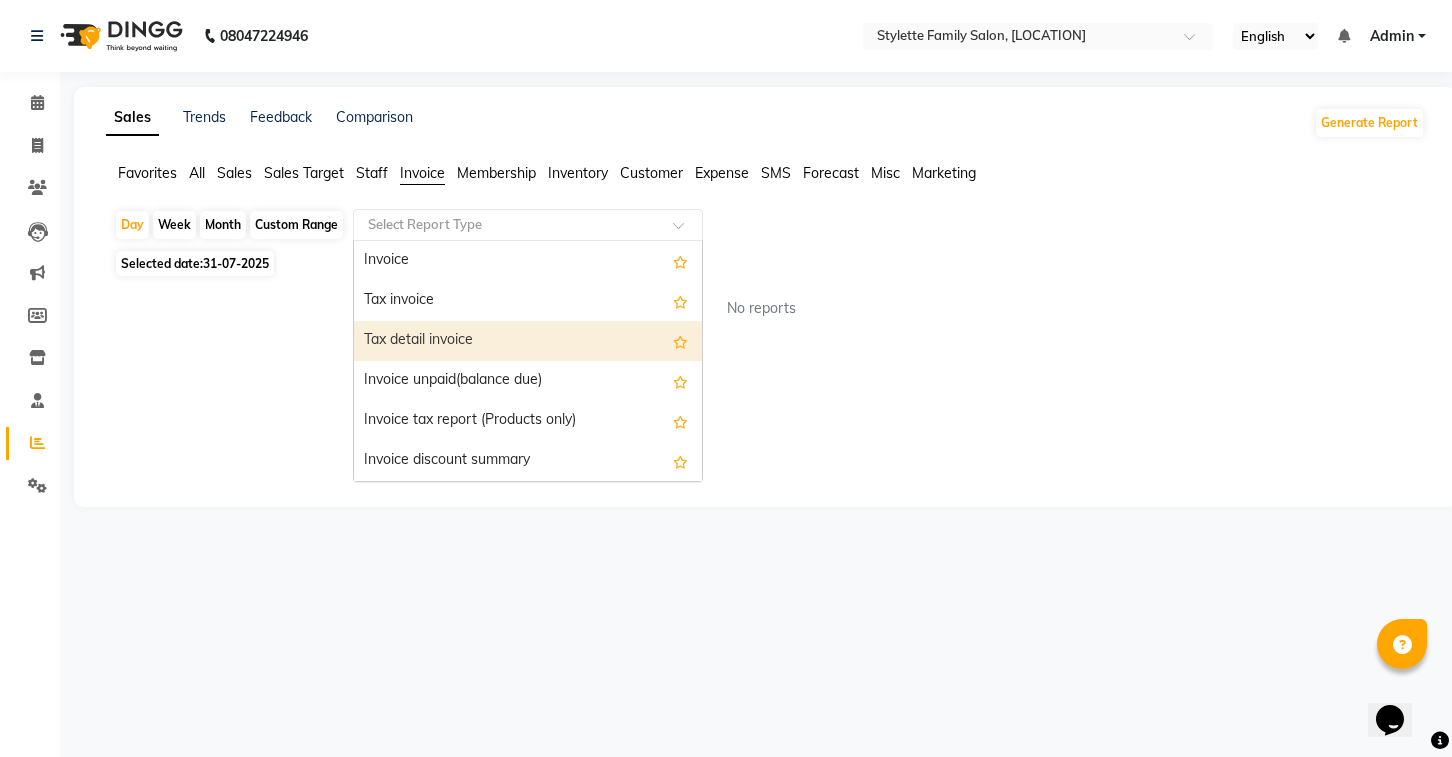 click on "Tax detail invoice" at bounding box center (528, 341) 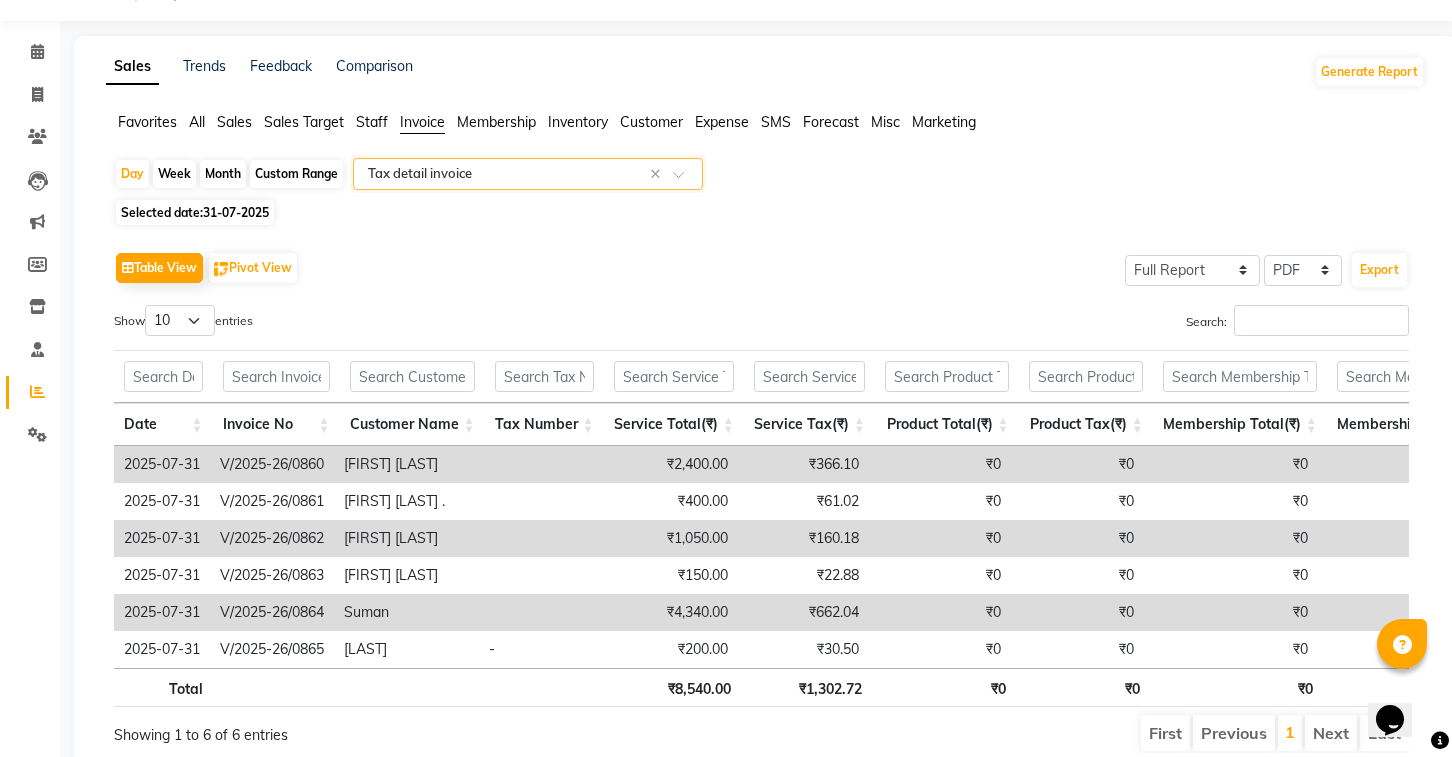 scroll, scrollTop: 47, scrollLeft: 0, axis: vertical 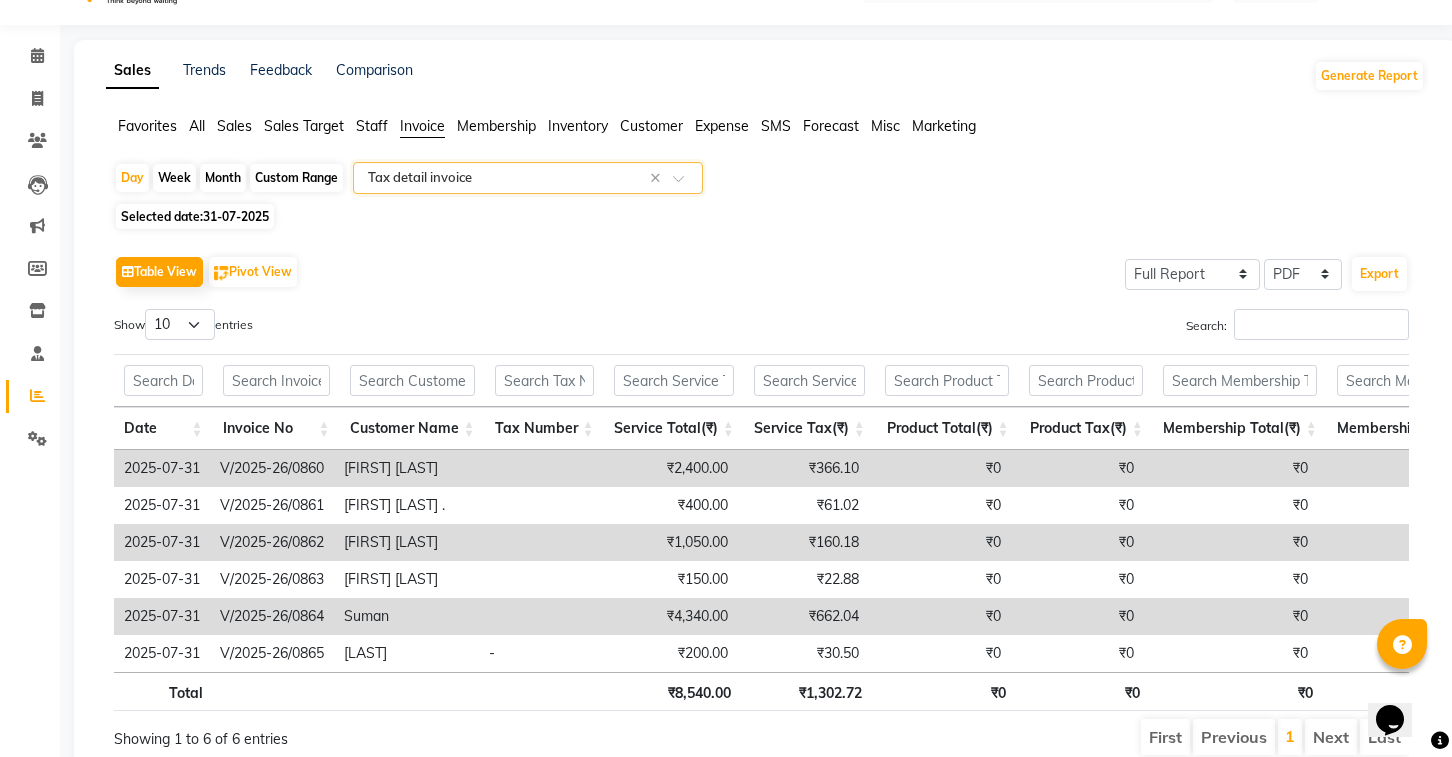 click 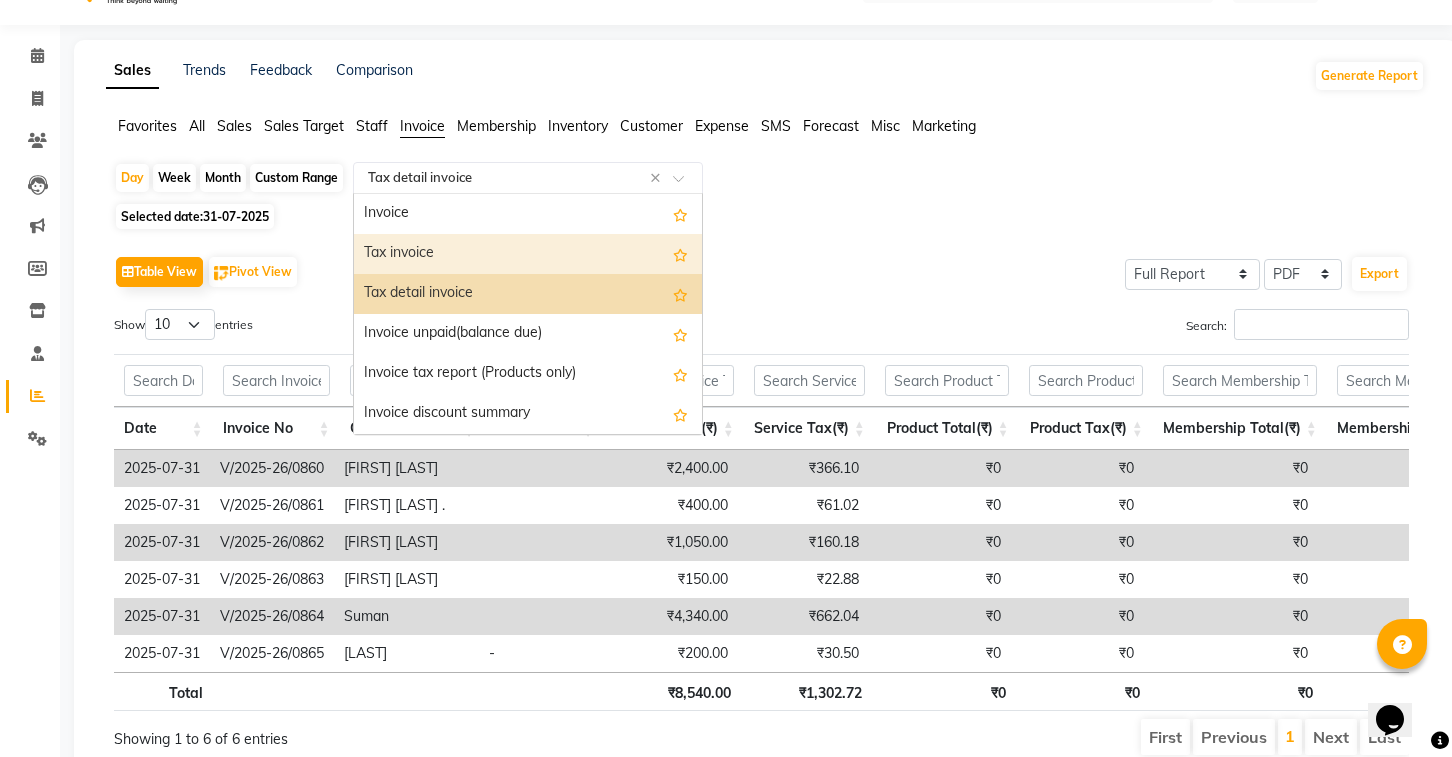 click on "Tax invoice" at bounding box center (528, 254) 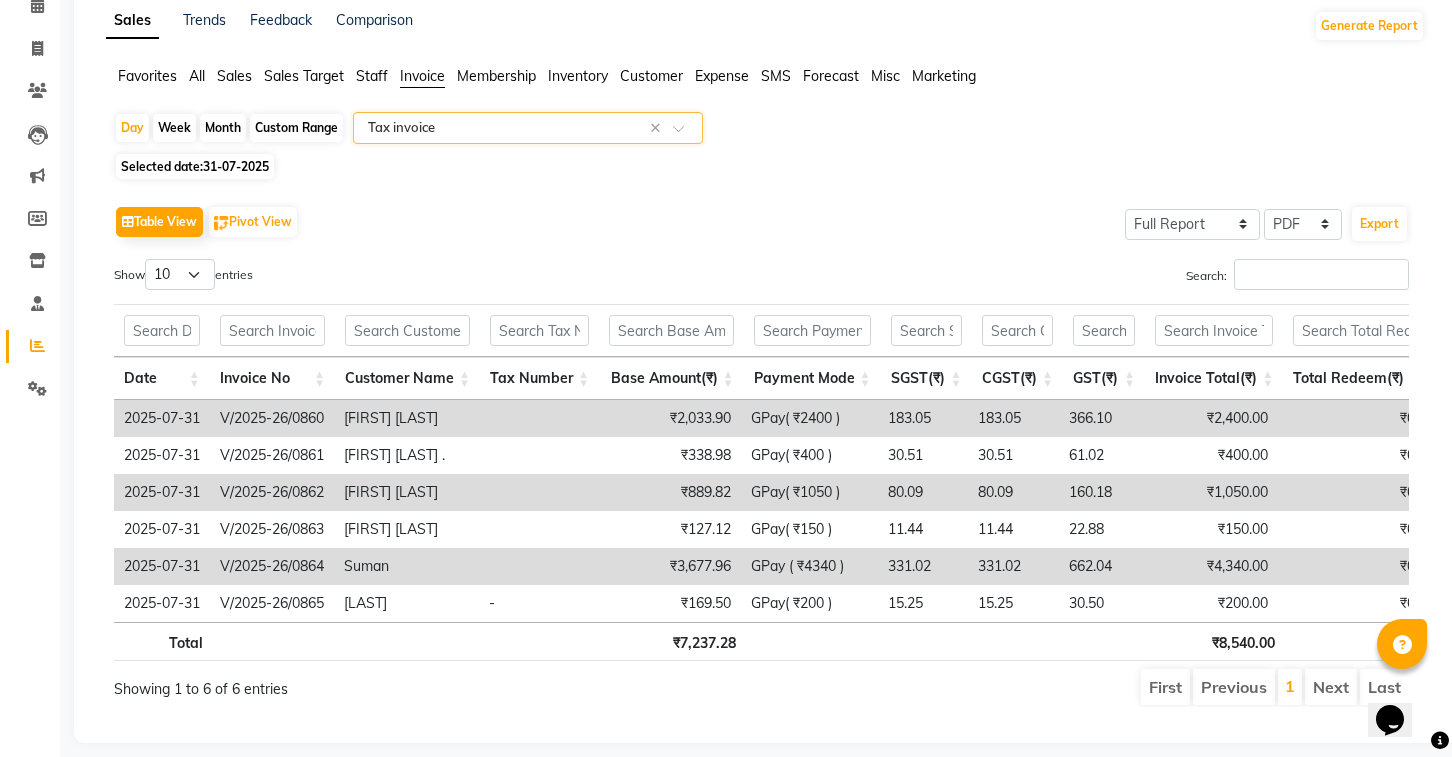 scroll, scrollTop: 114, scrollLeft: 0, axis: vertical 